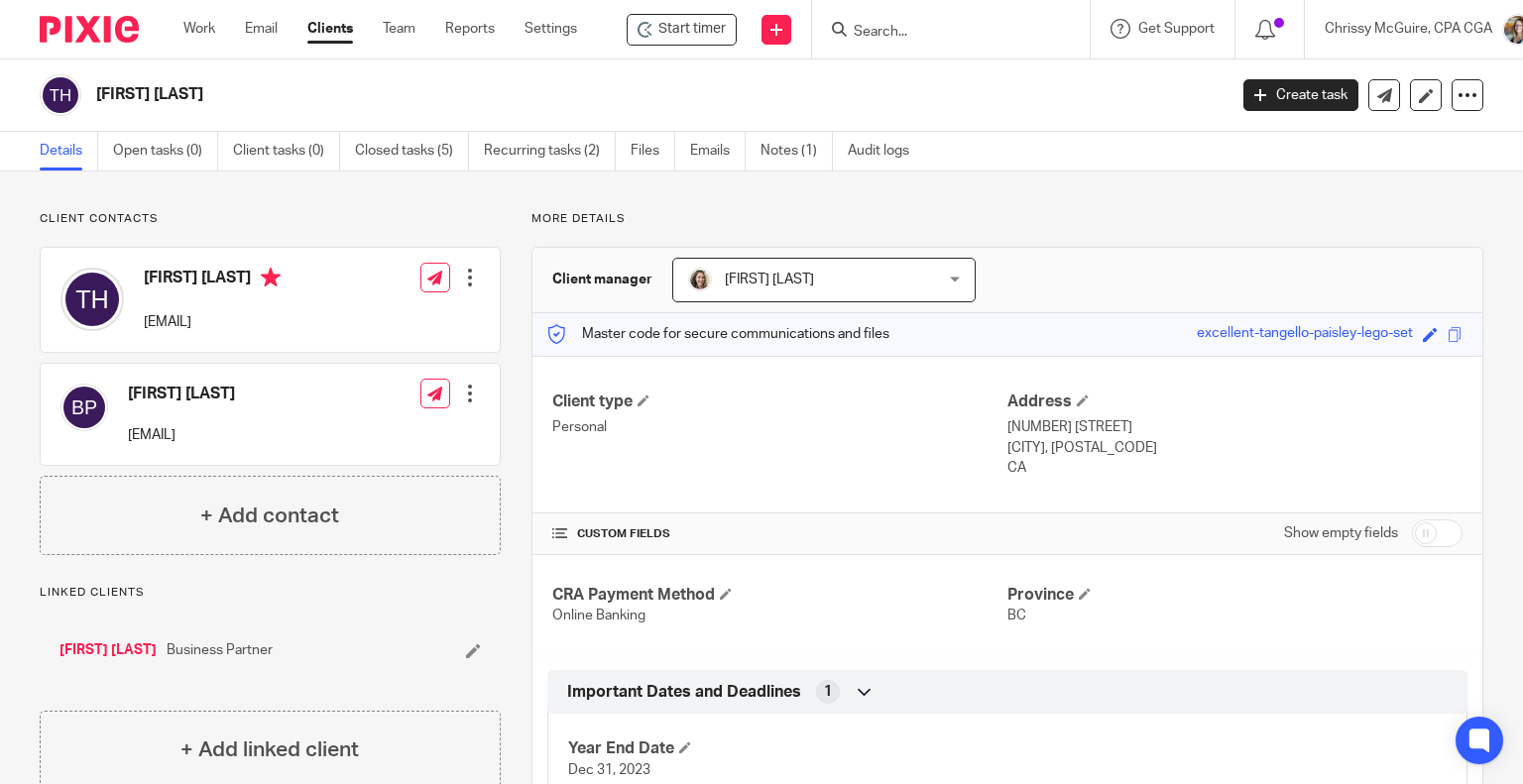 scroll, scrollTop: 0, scrollLeft: 0, axis: both 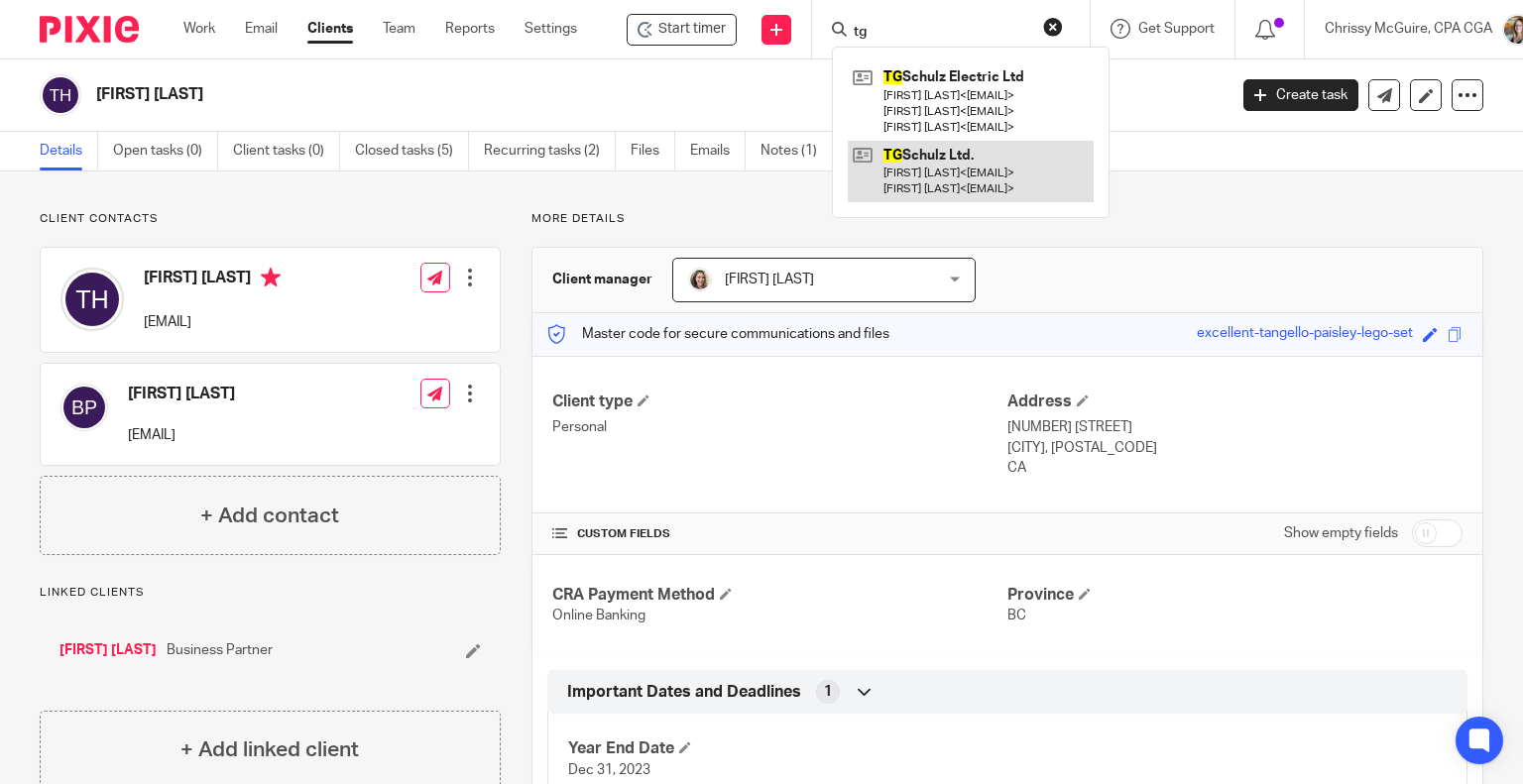 type on "tg" 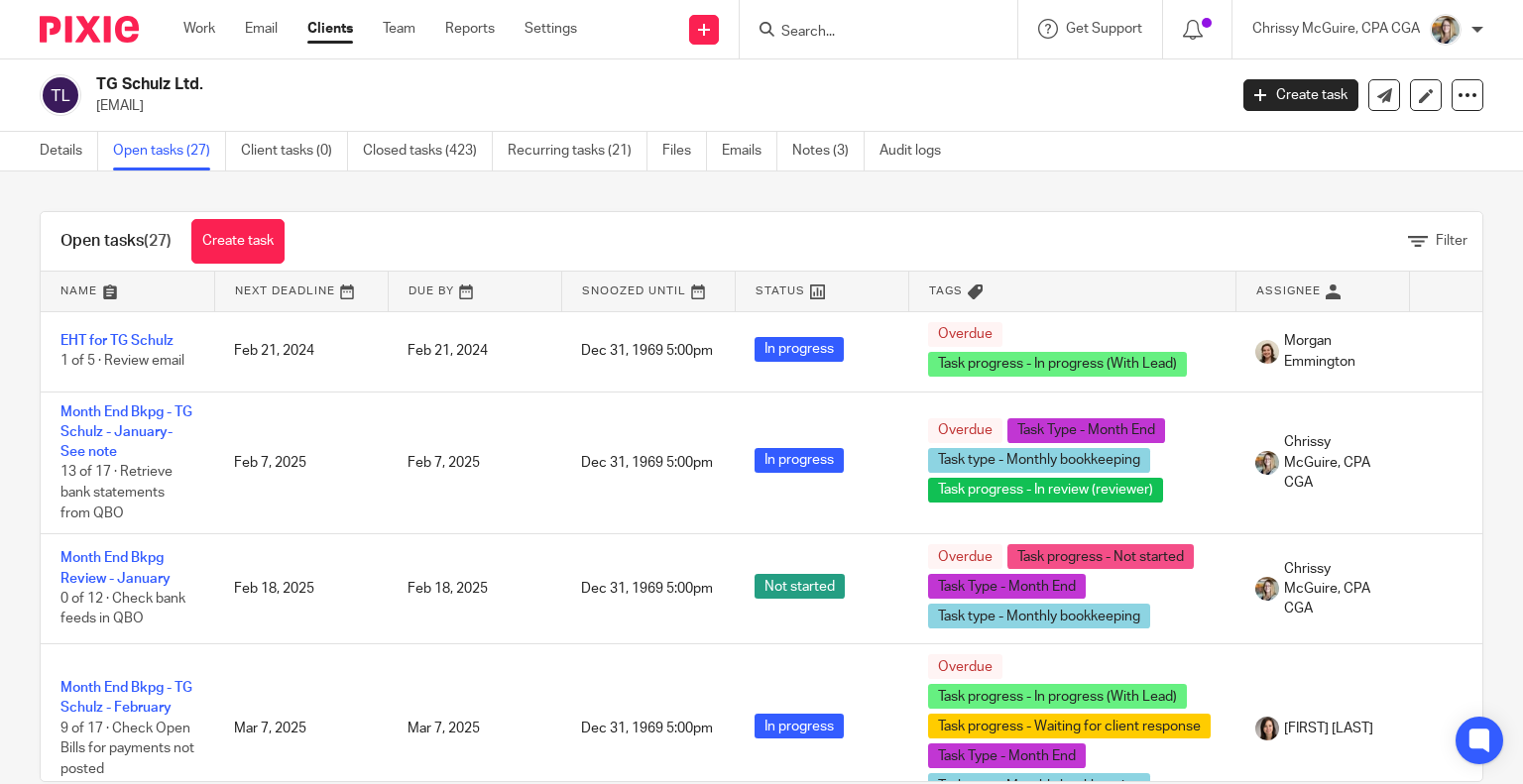 scroll, scrollTop: 0, scrollLeft: 0, axis: both 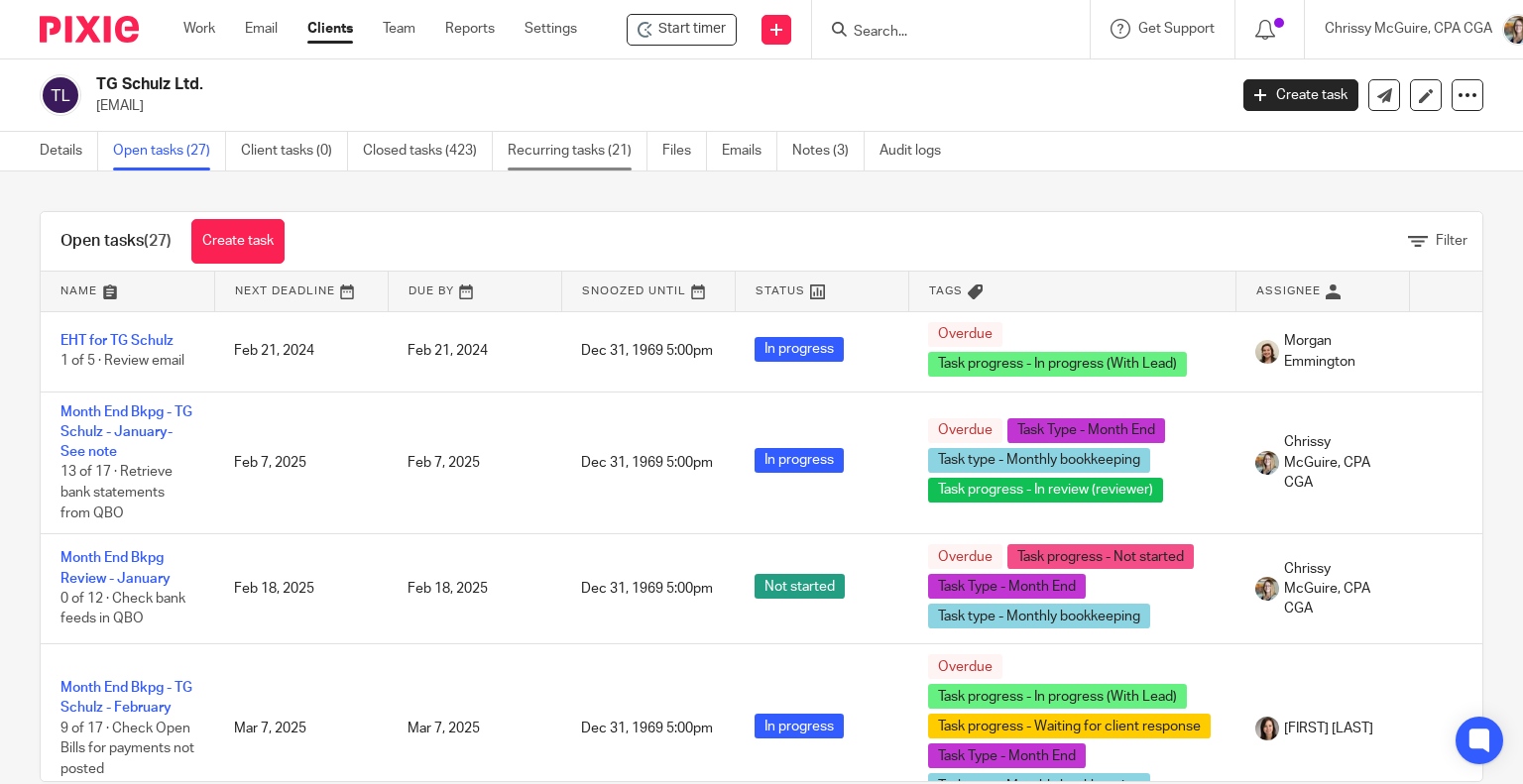 click on "Recurring tasks (21)" at bounding box center [577, 151] 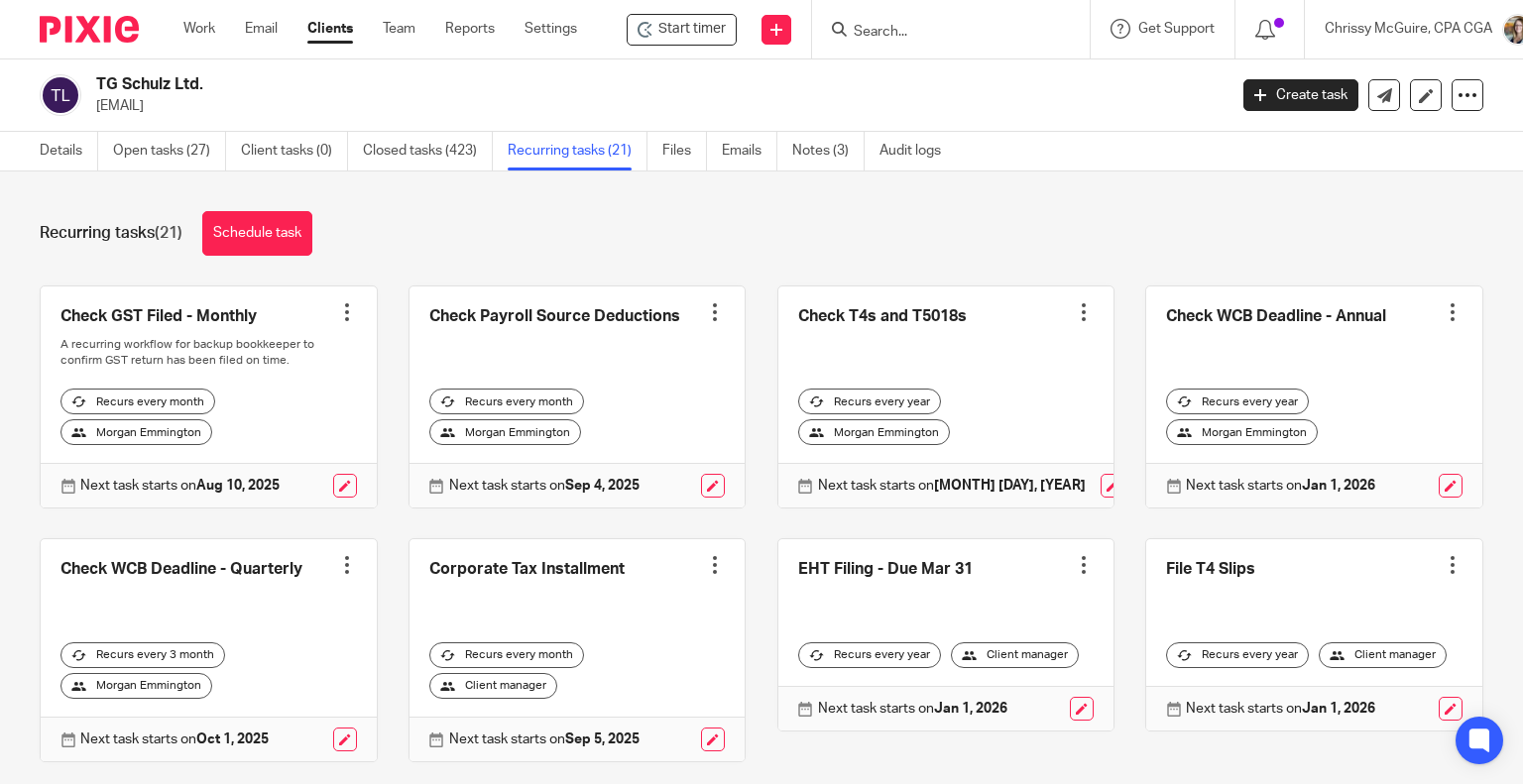 scroll, scrollTop: 0, scrollLeft: 0, axis: both 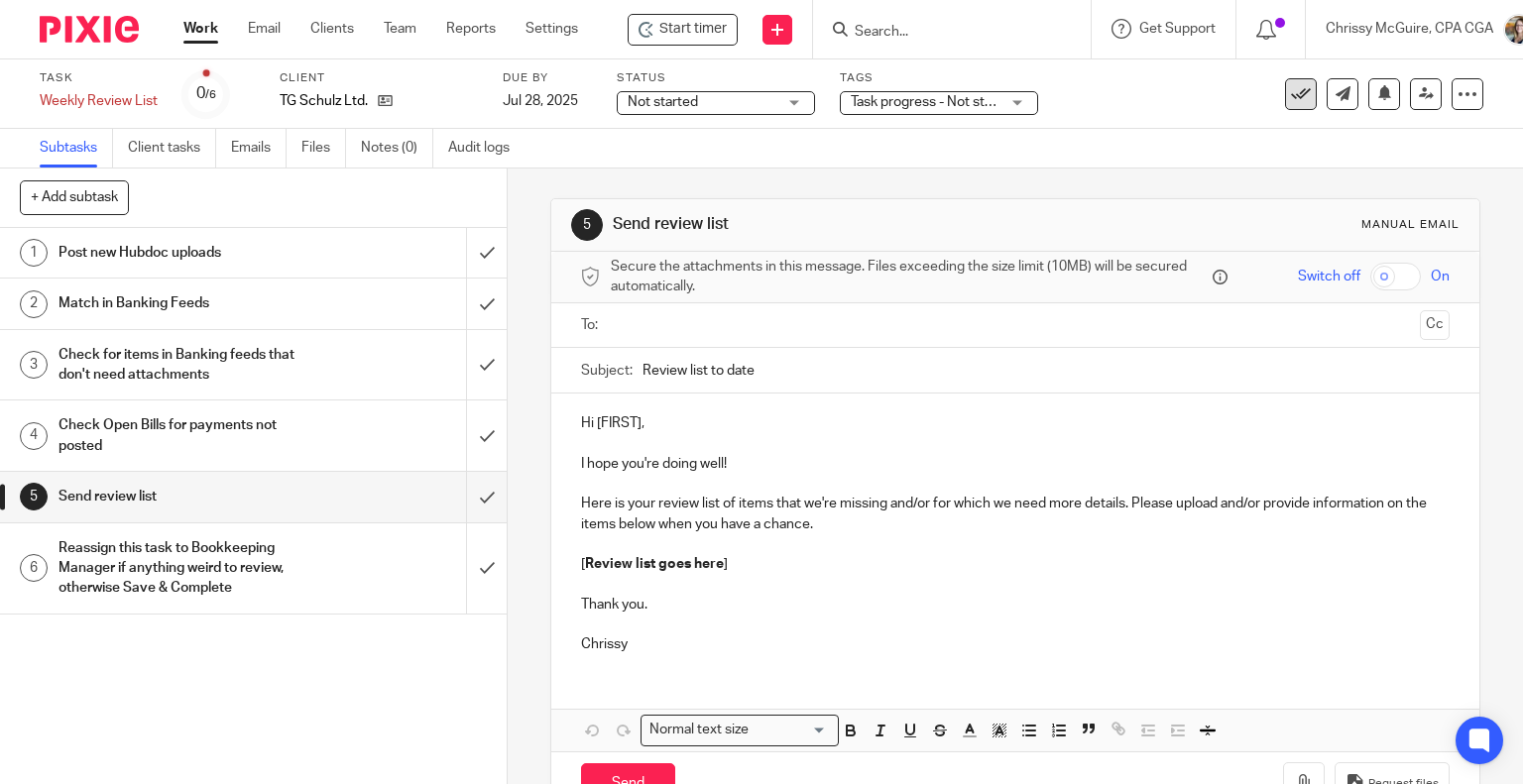 click at bounding box center [1301, 94] 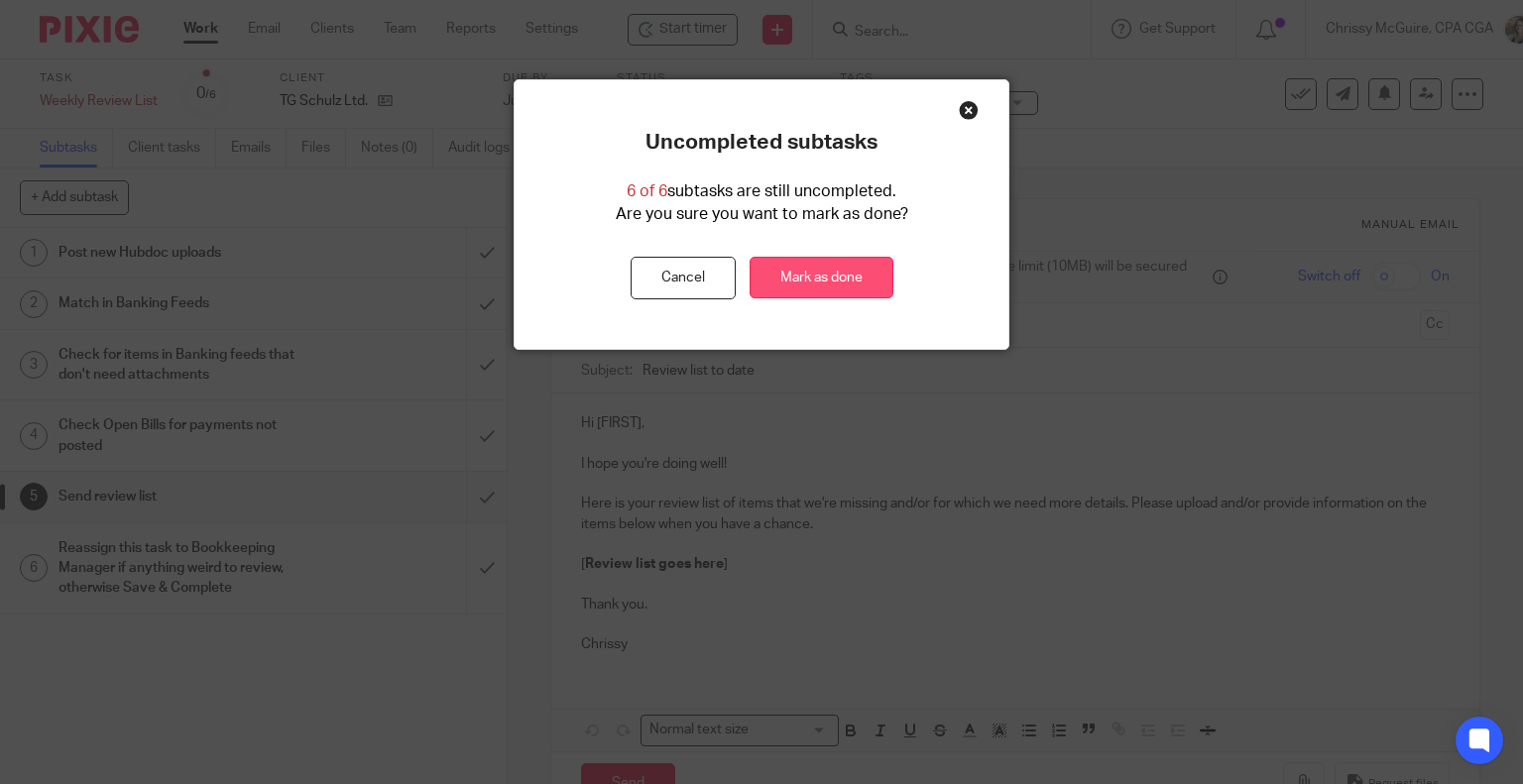 click on "Mark as done" at bounding box center [821, 278] 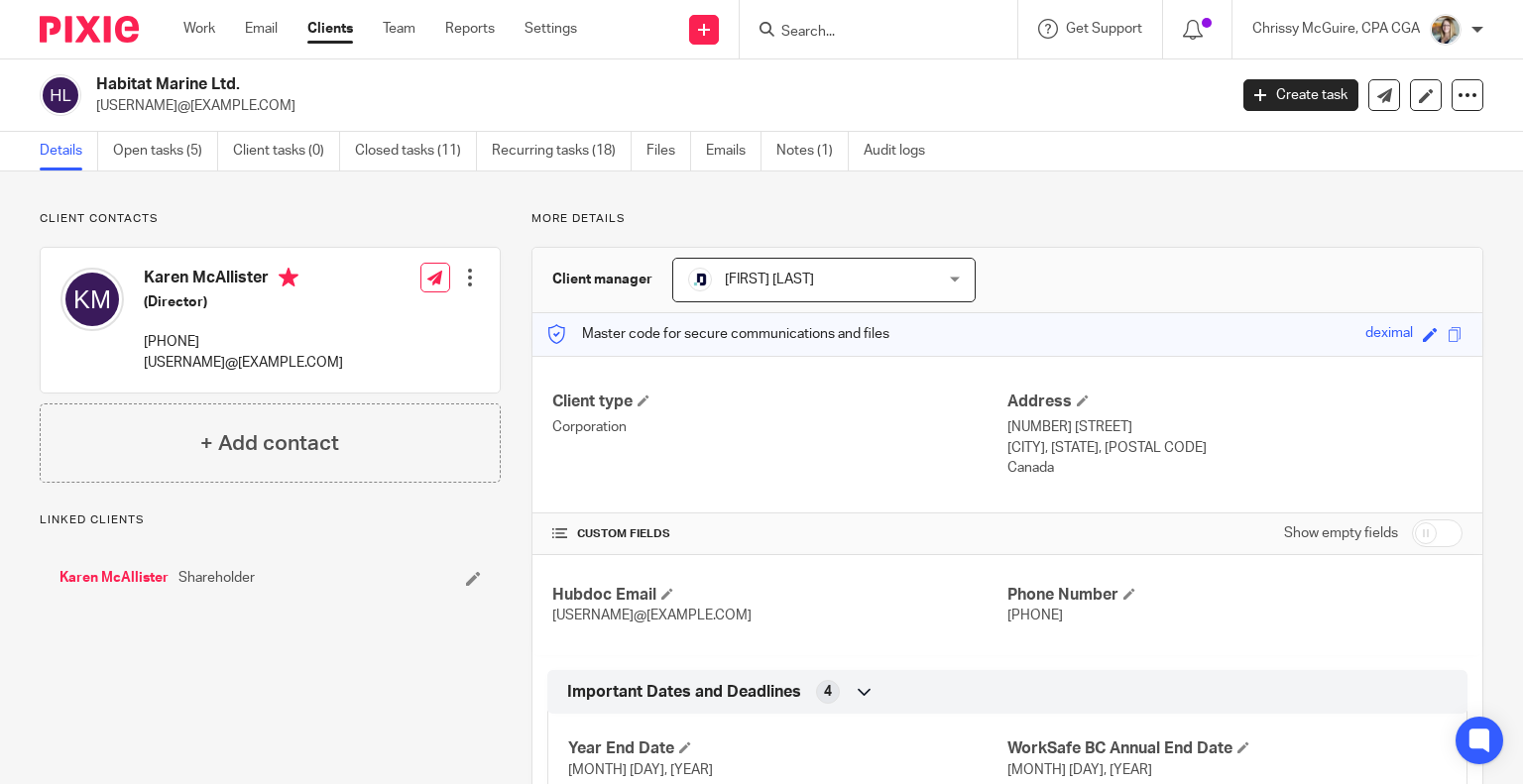 scroll, scrollTop: 0, scrollLeft: 0, axis: both 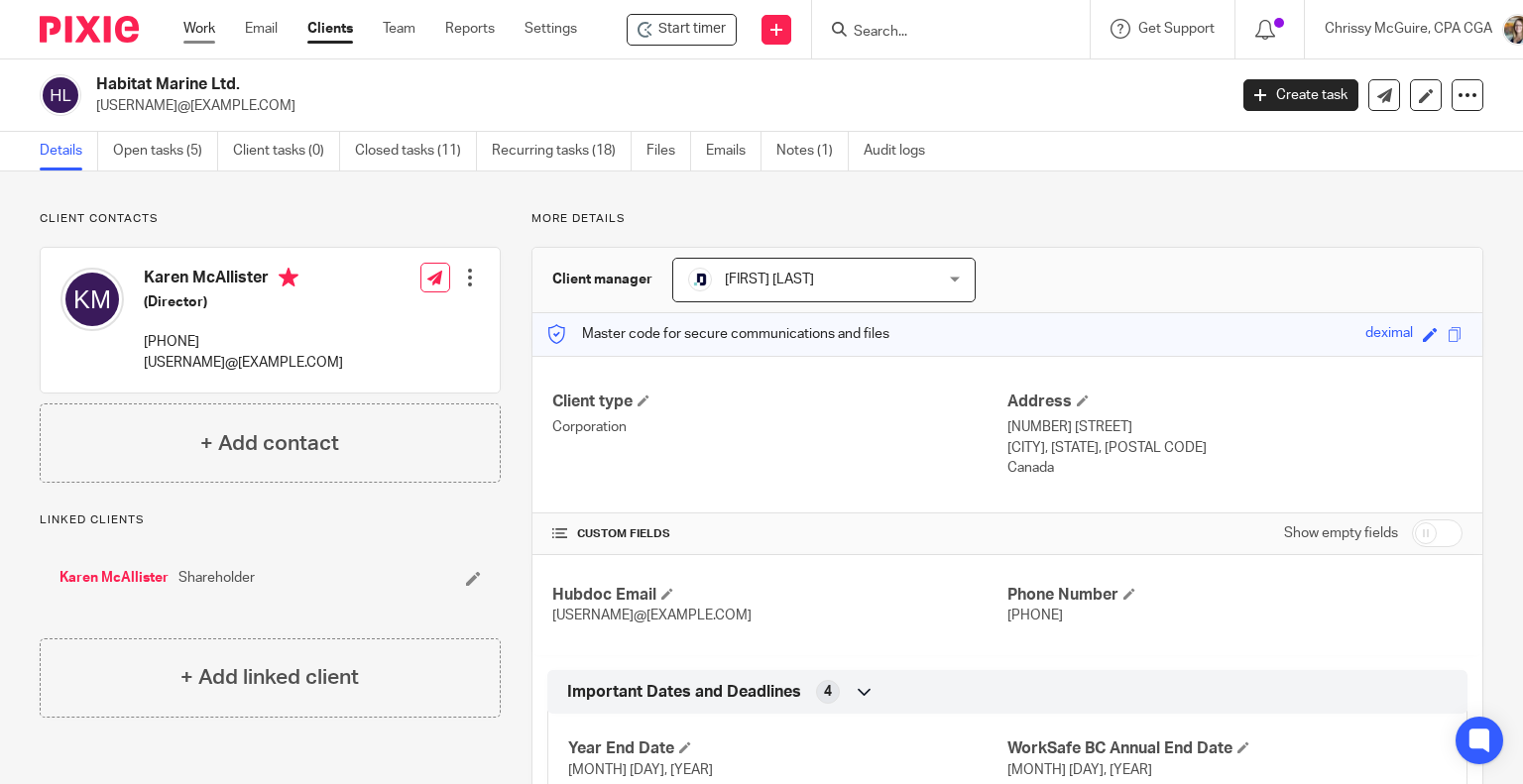 click on "Work" at bounding box center [199, 29] 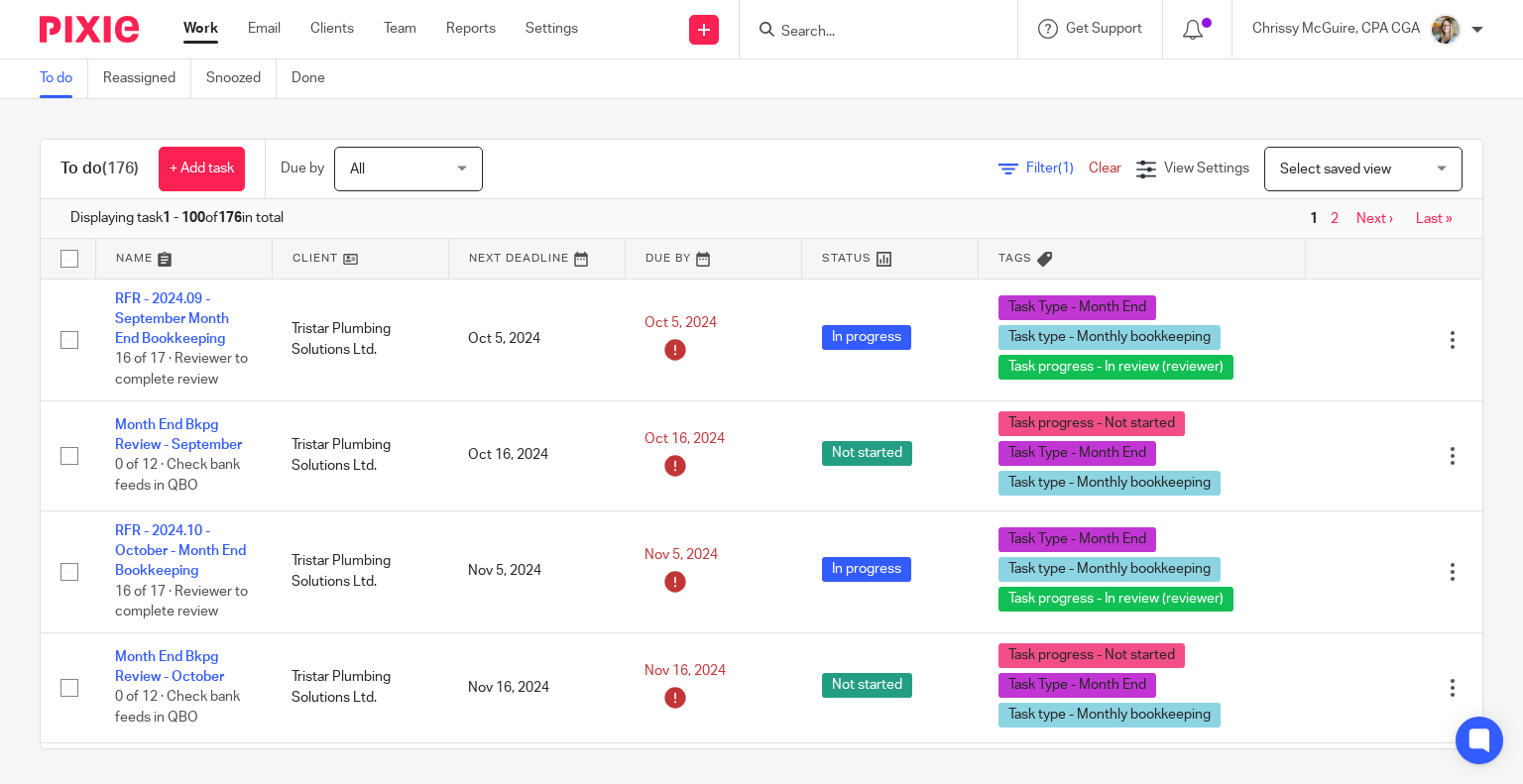 scroll, scrollTop: 0, scrollLeft: 0, axis: both 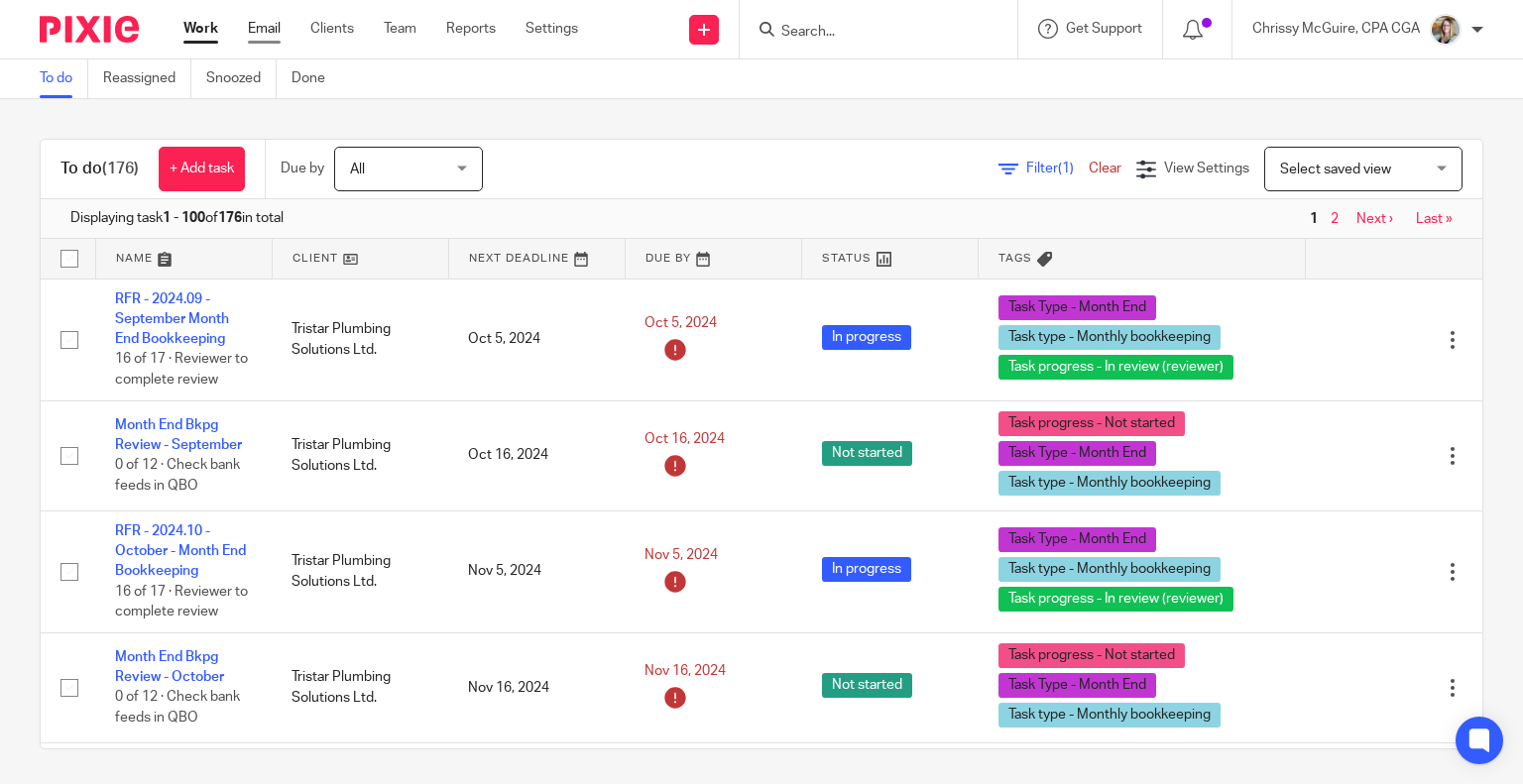 click on "Email" at bounding box center (264, 29) 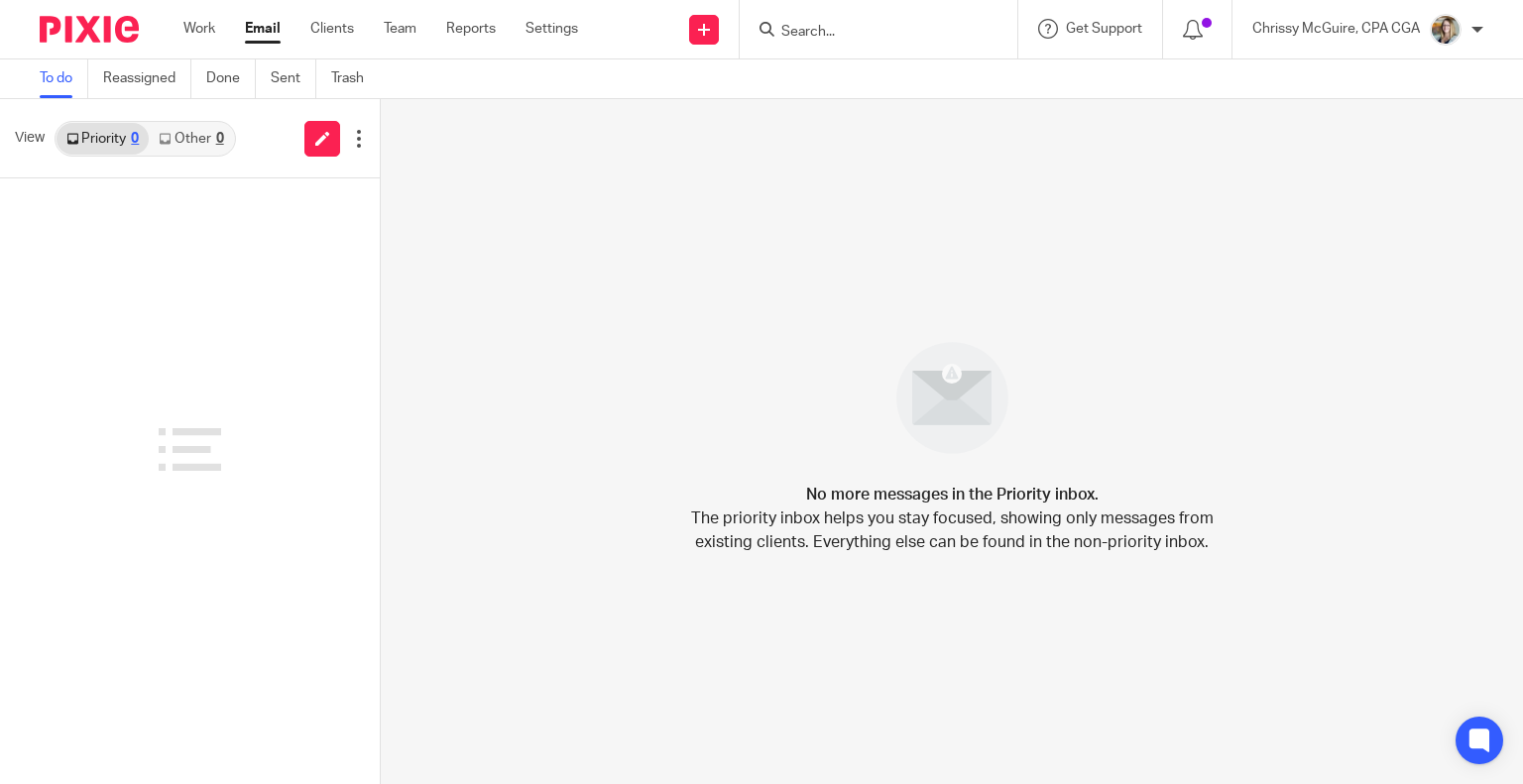 scroll, scrollTop: 0, scrollLeft: 0, axis: both 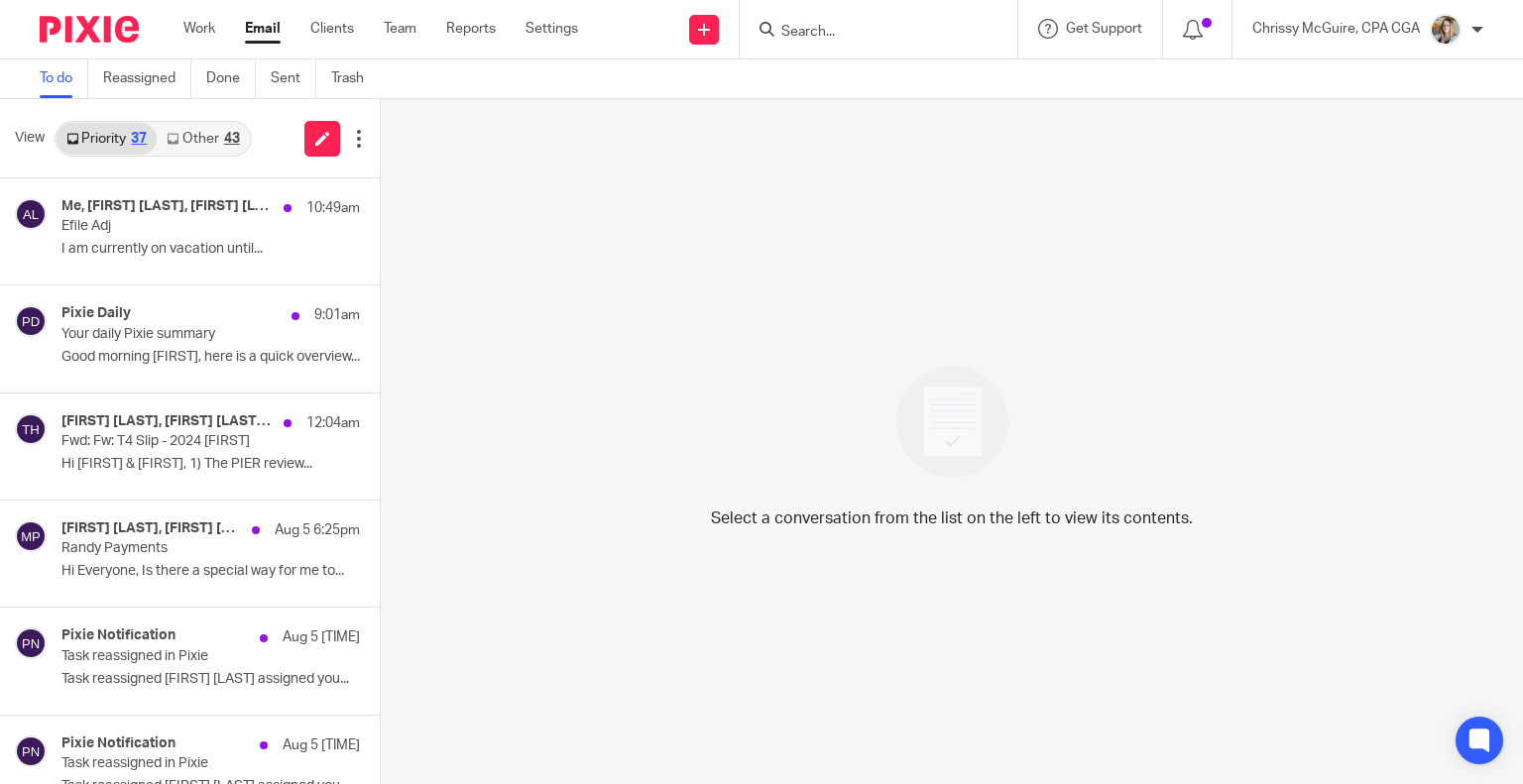 click on "Other
43" at bounding box center [202, 139] 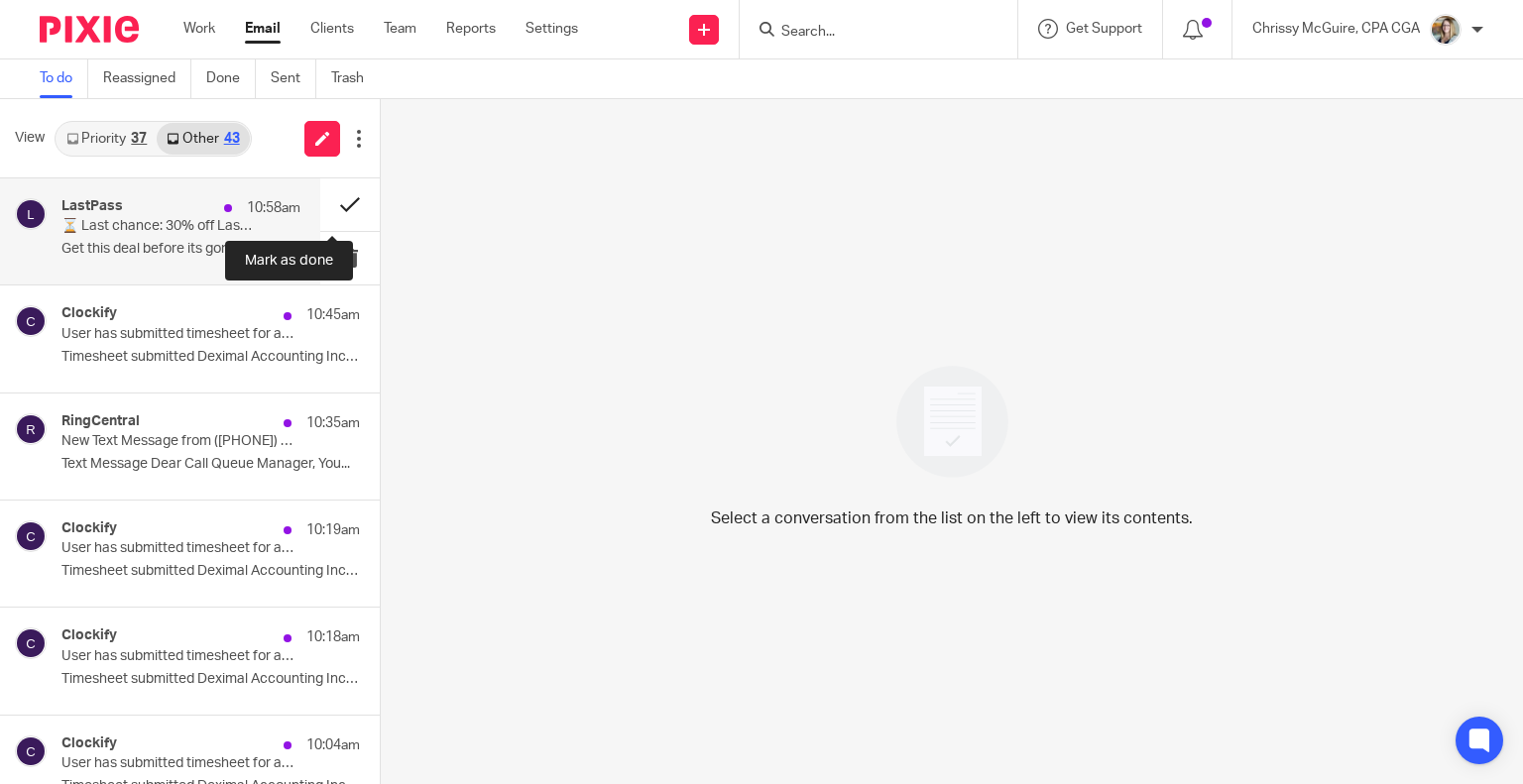 click at bounding box center (350, 204) 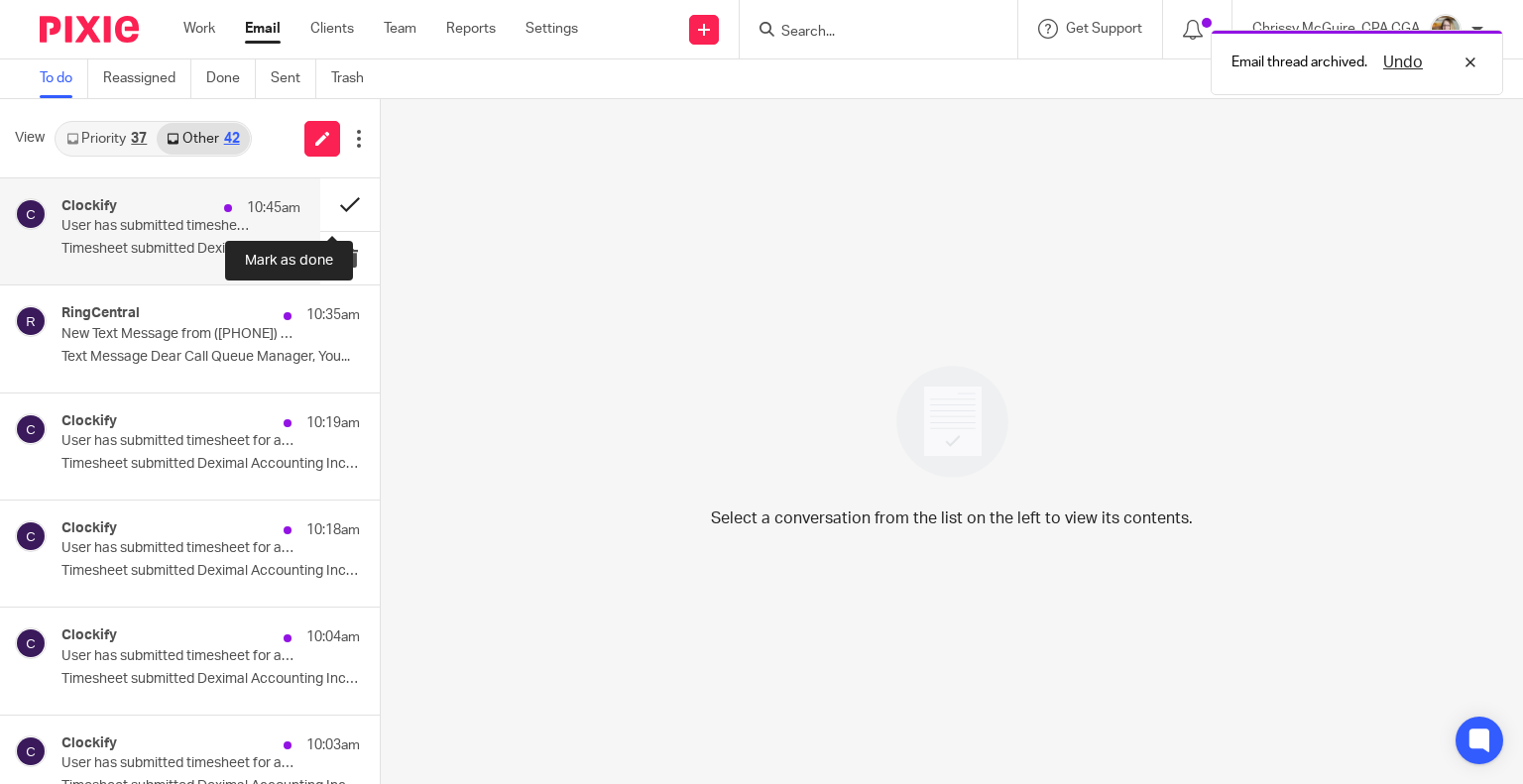 click at bounding box center [350, 204] 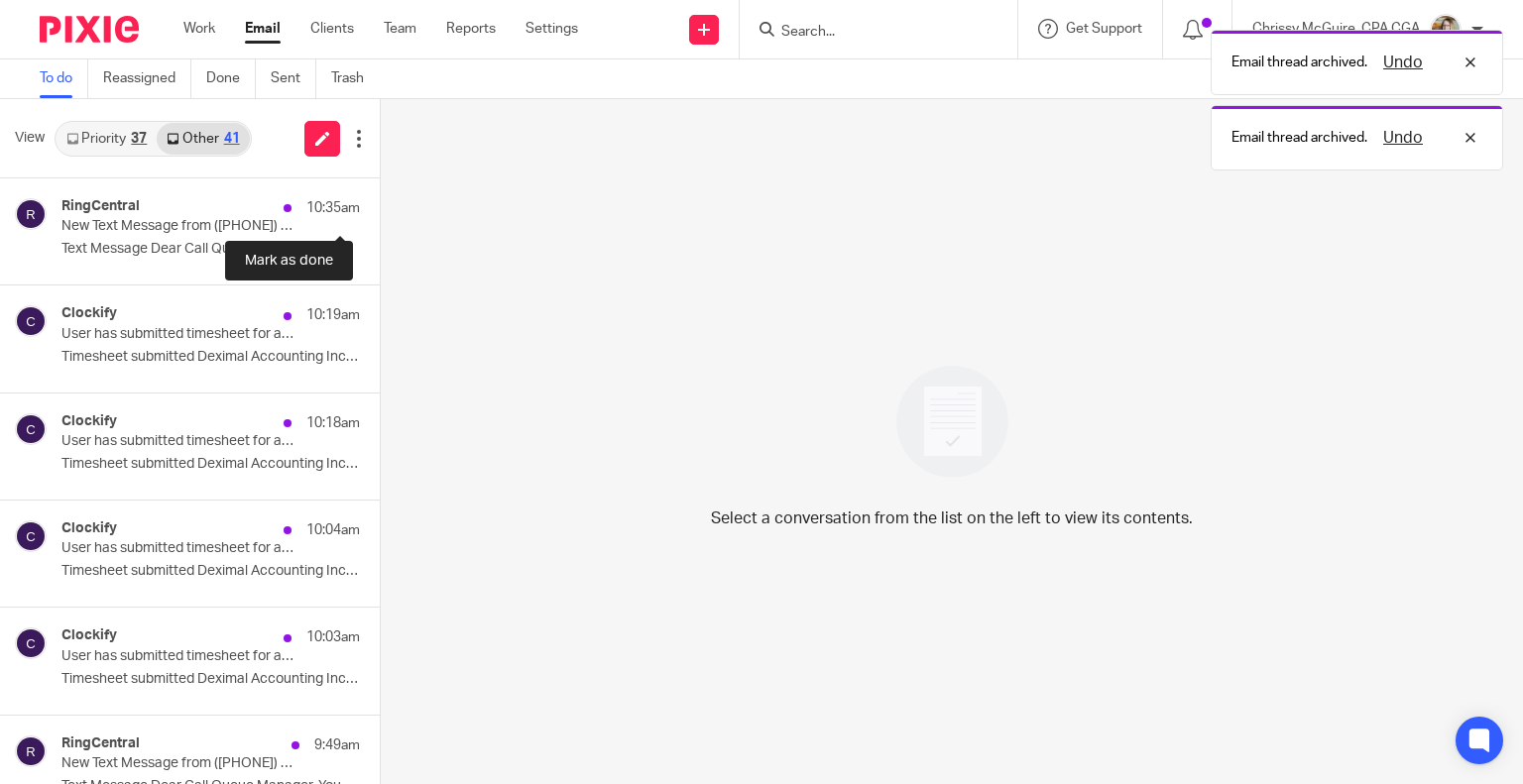 click at bounding box center [388, 204] 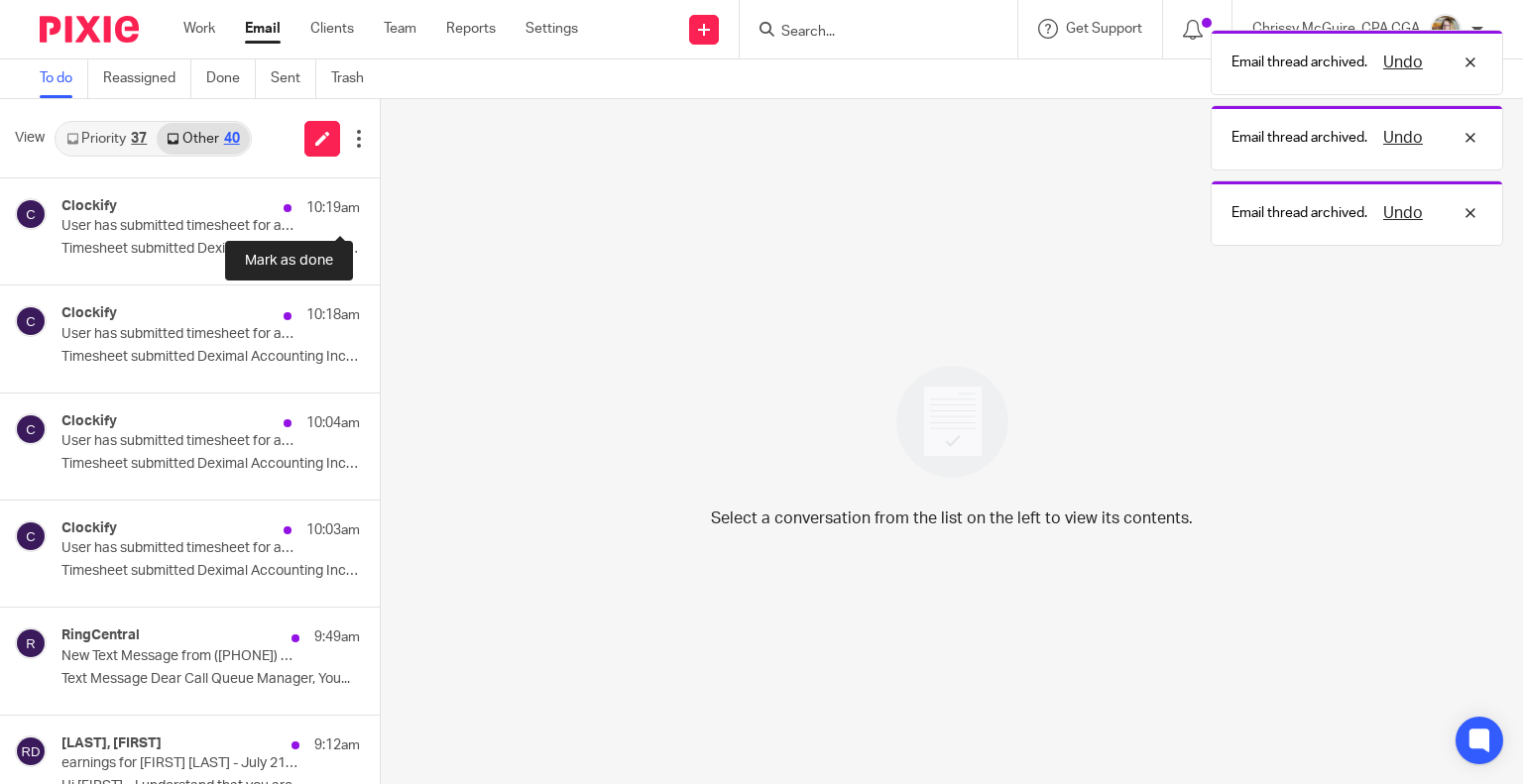 click at bounding box center (388, 204) 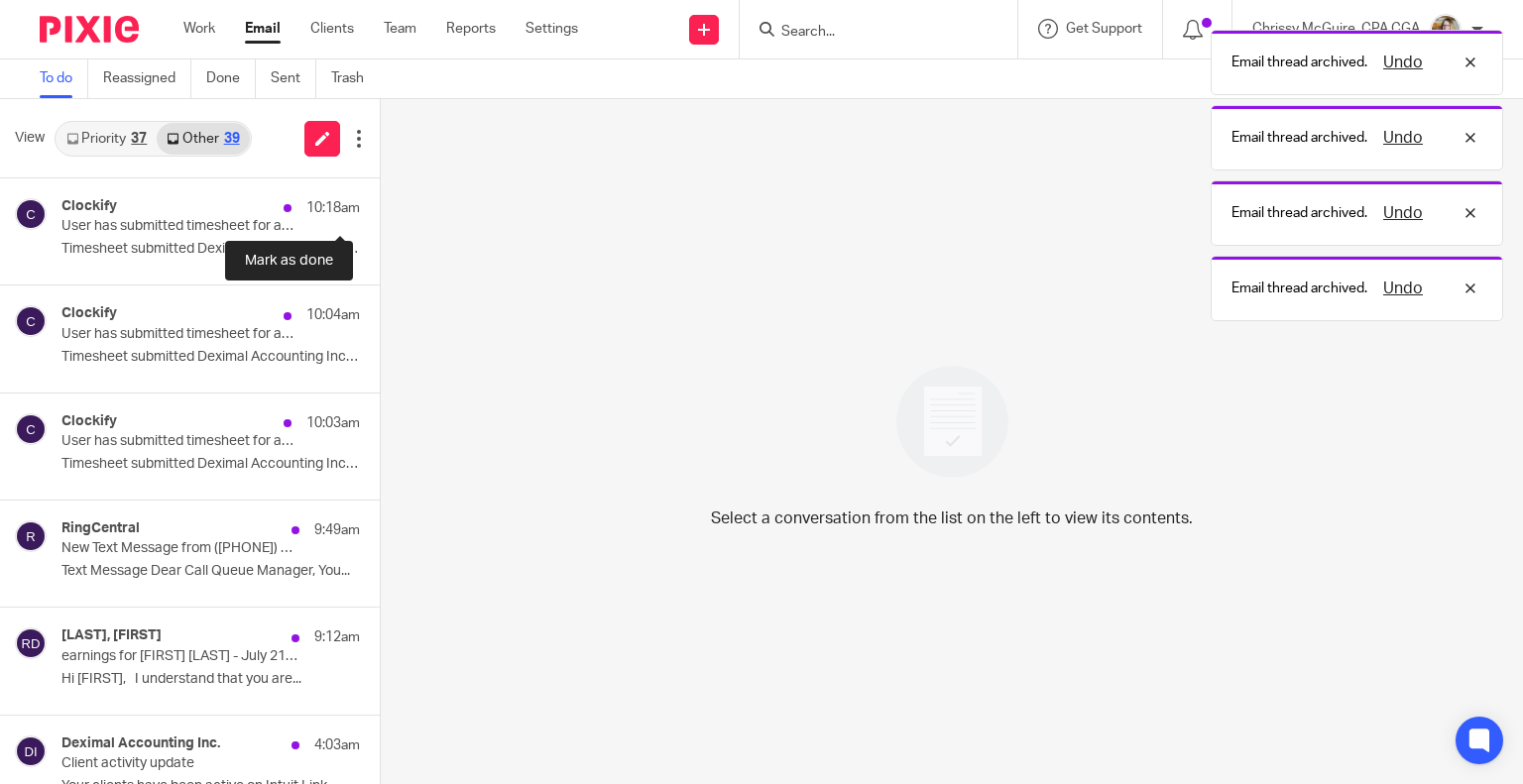 click at bounding box center (388, 204) 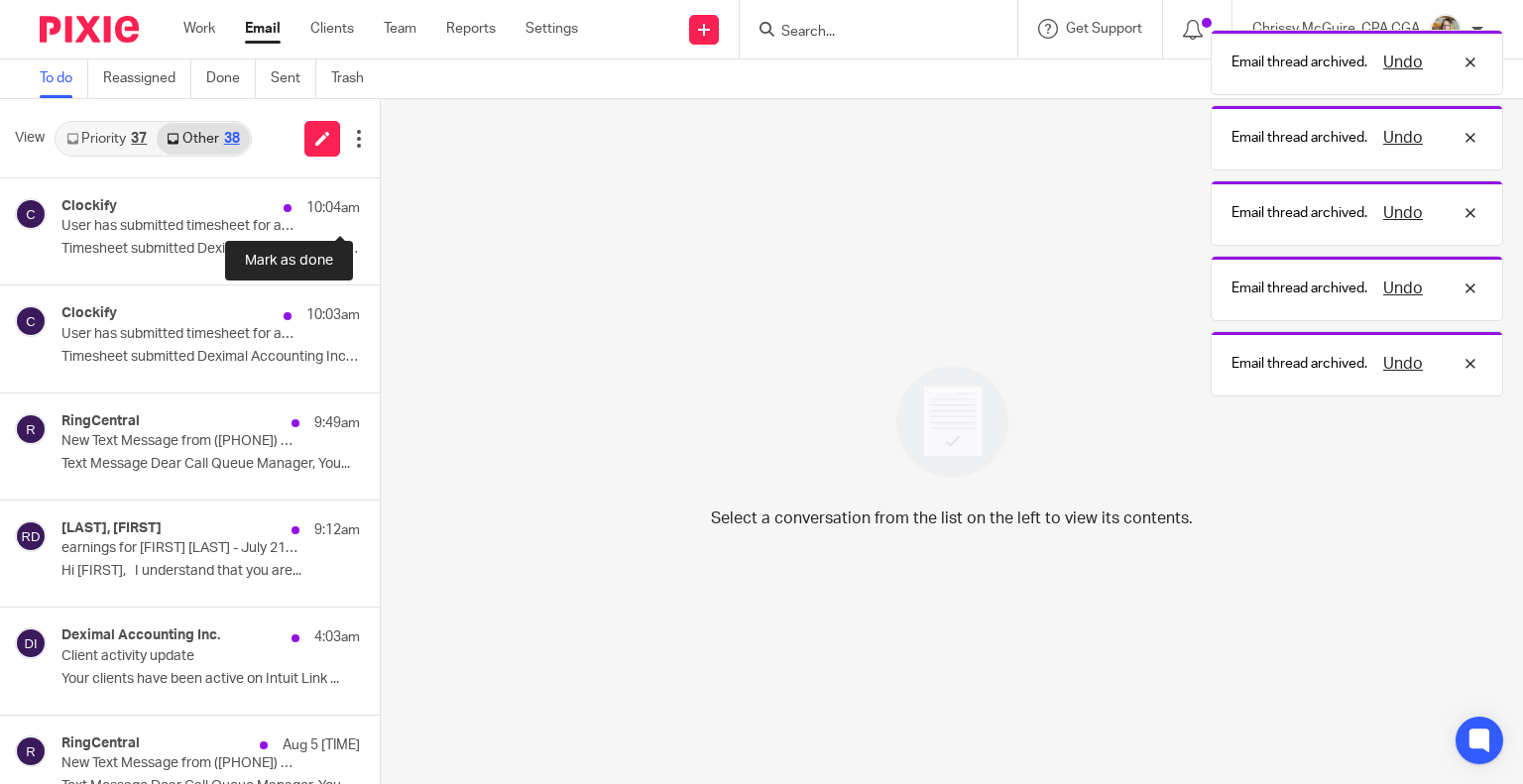 click at bounding box center [388, 204] 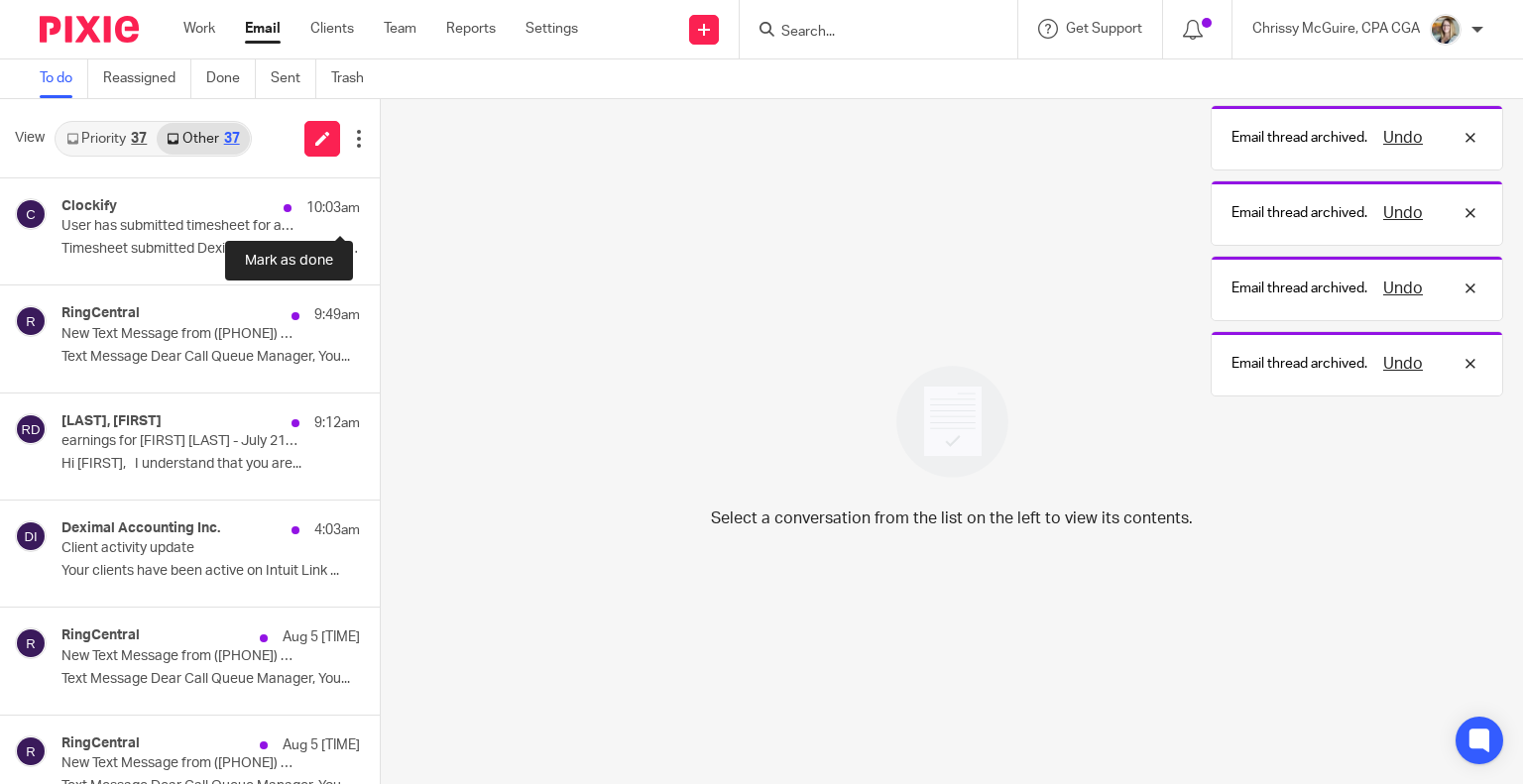 click at bounding box center [388, 204] 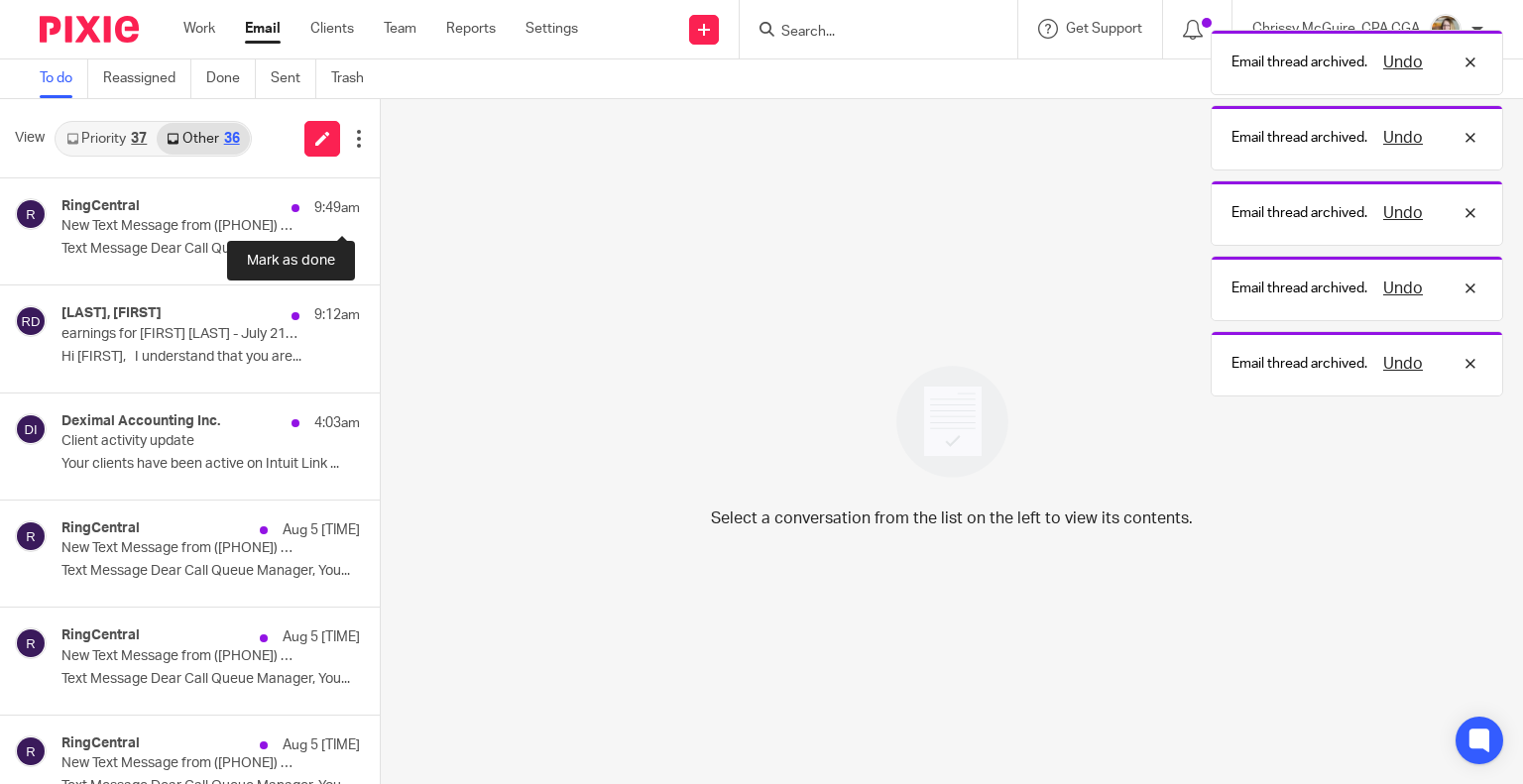 click at bounding box center (388, 204) 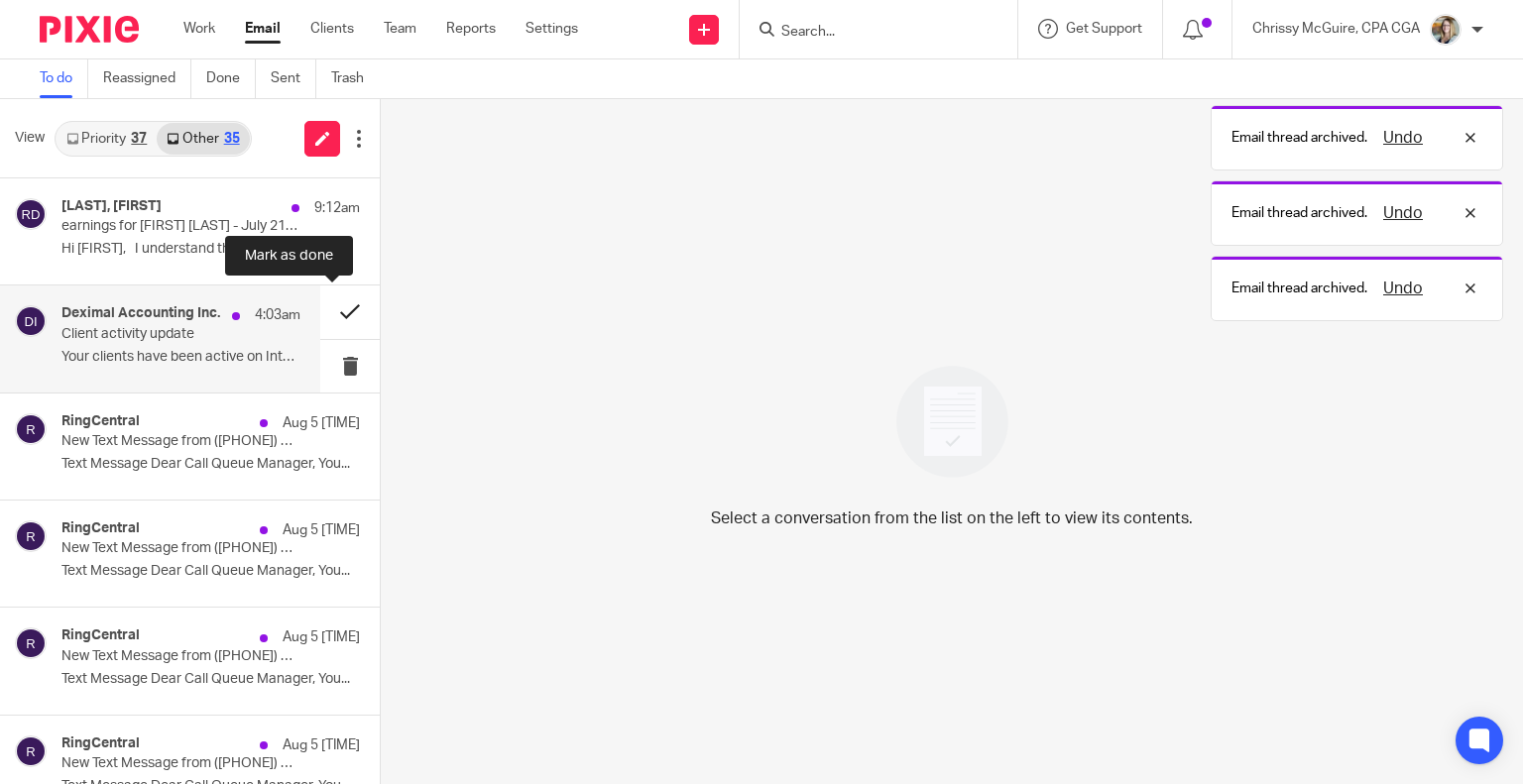 click at bounding box center [350, 311] 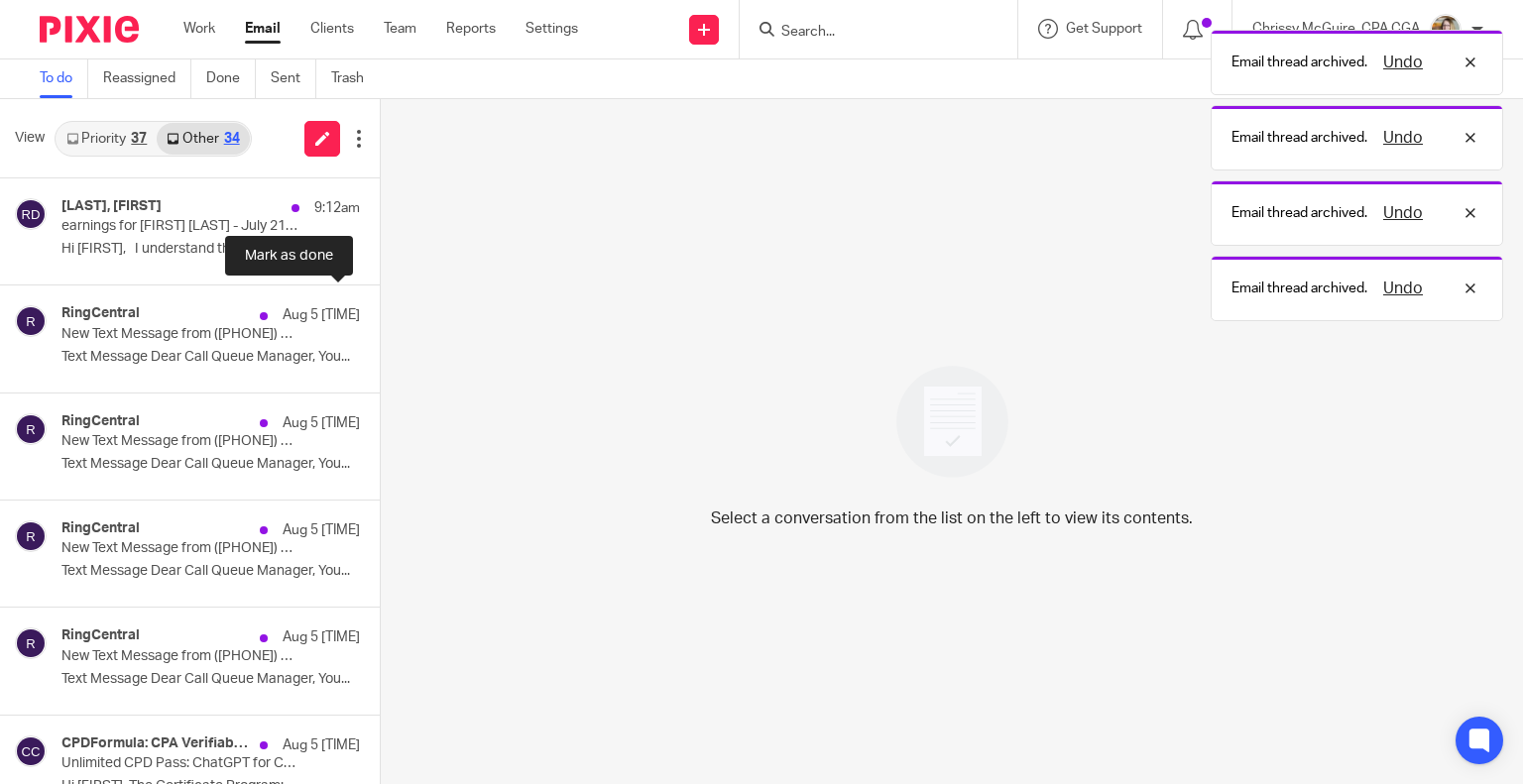 click at bounding box center (388, 311) 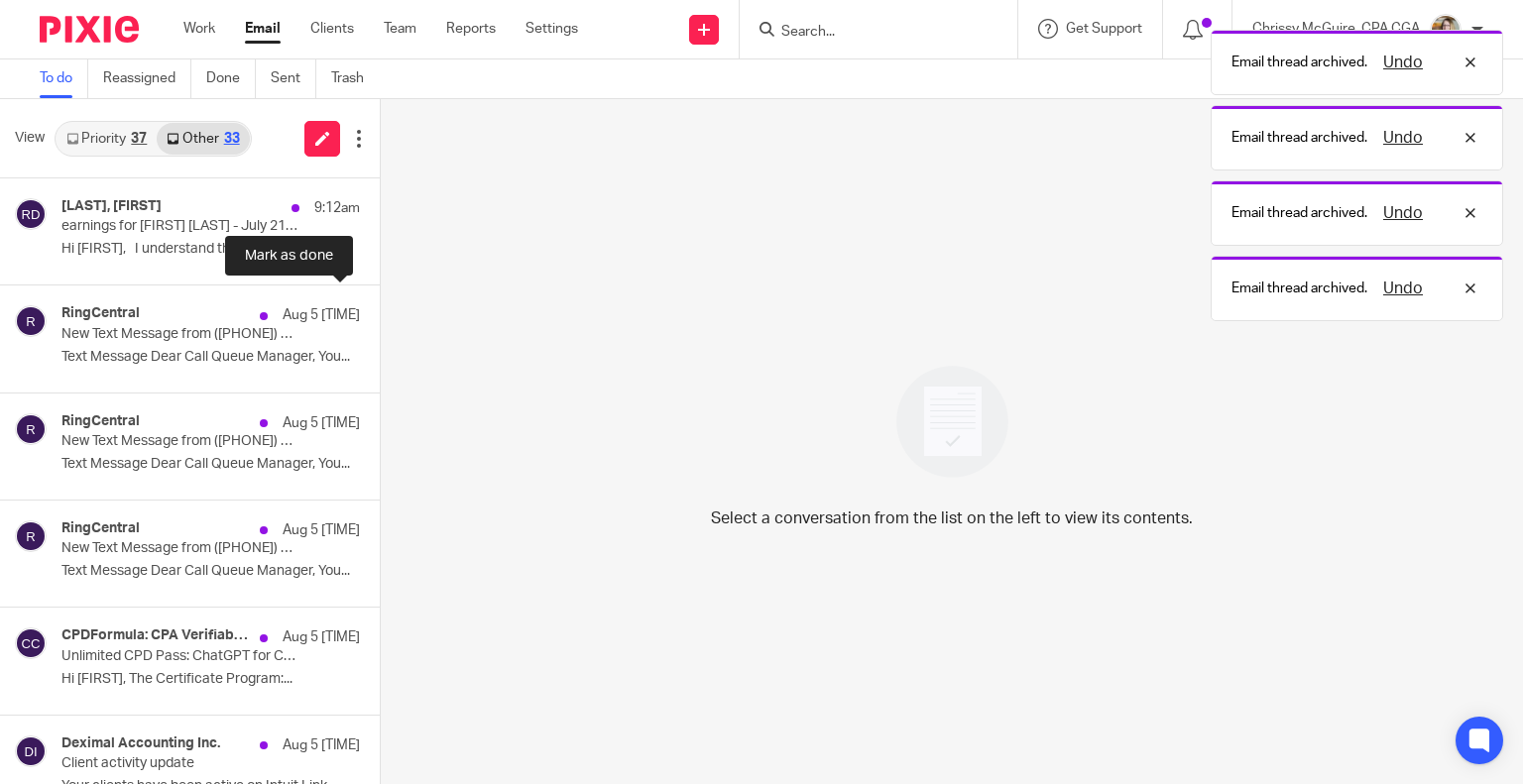 click at bounding box center (388, 311) 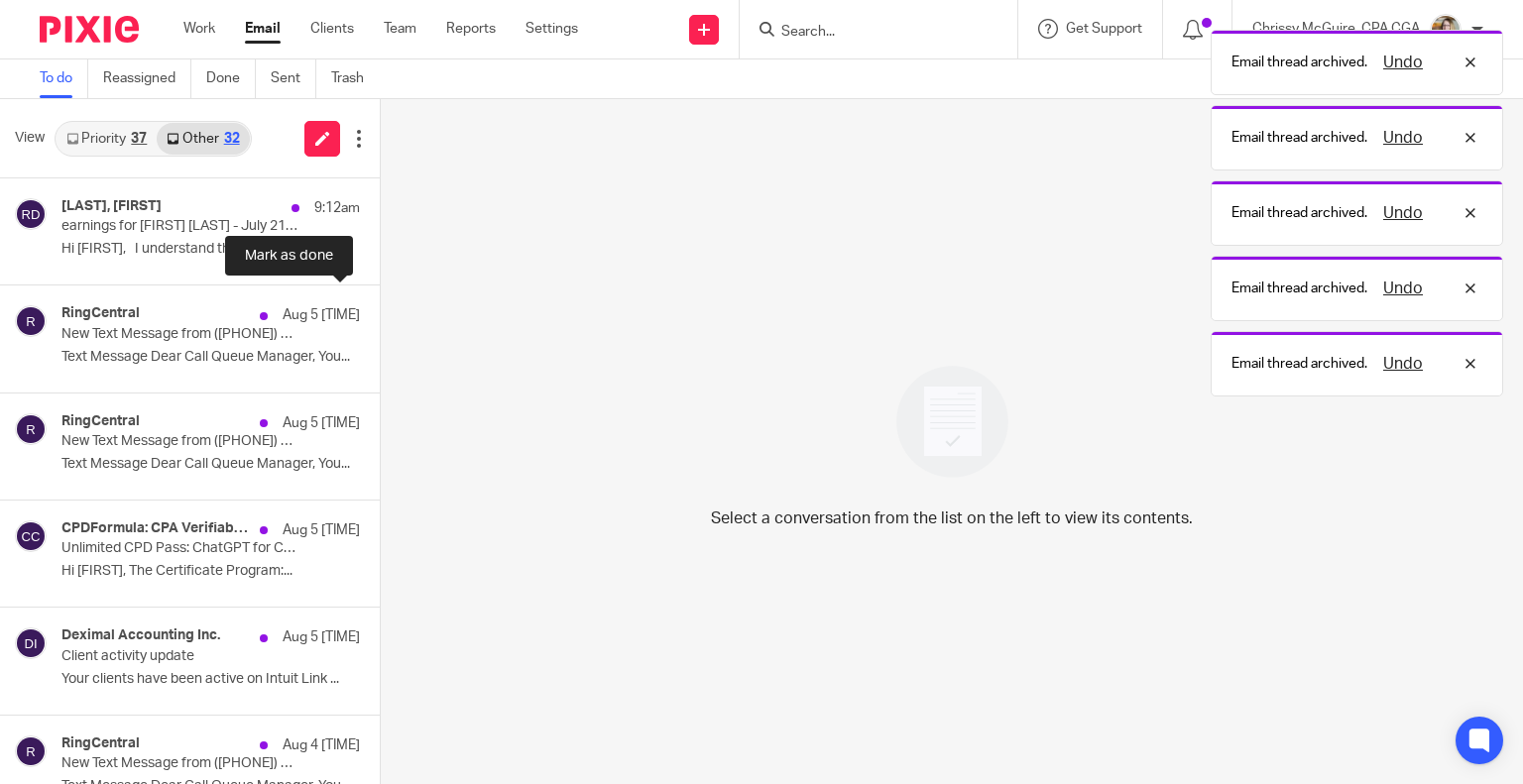 click at bounding box center [388, 311] 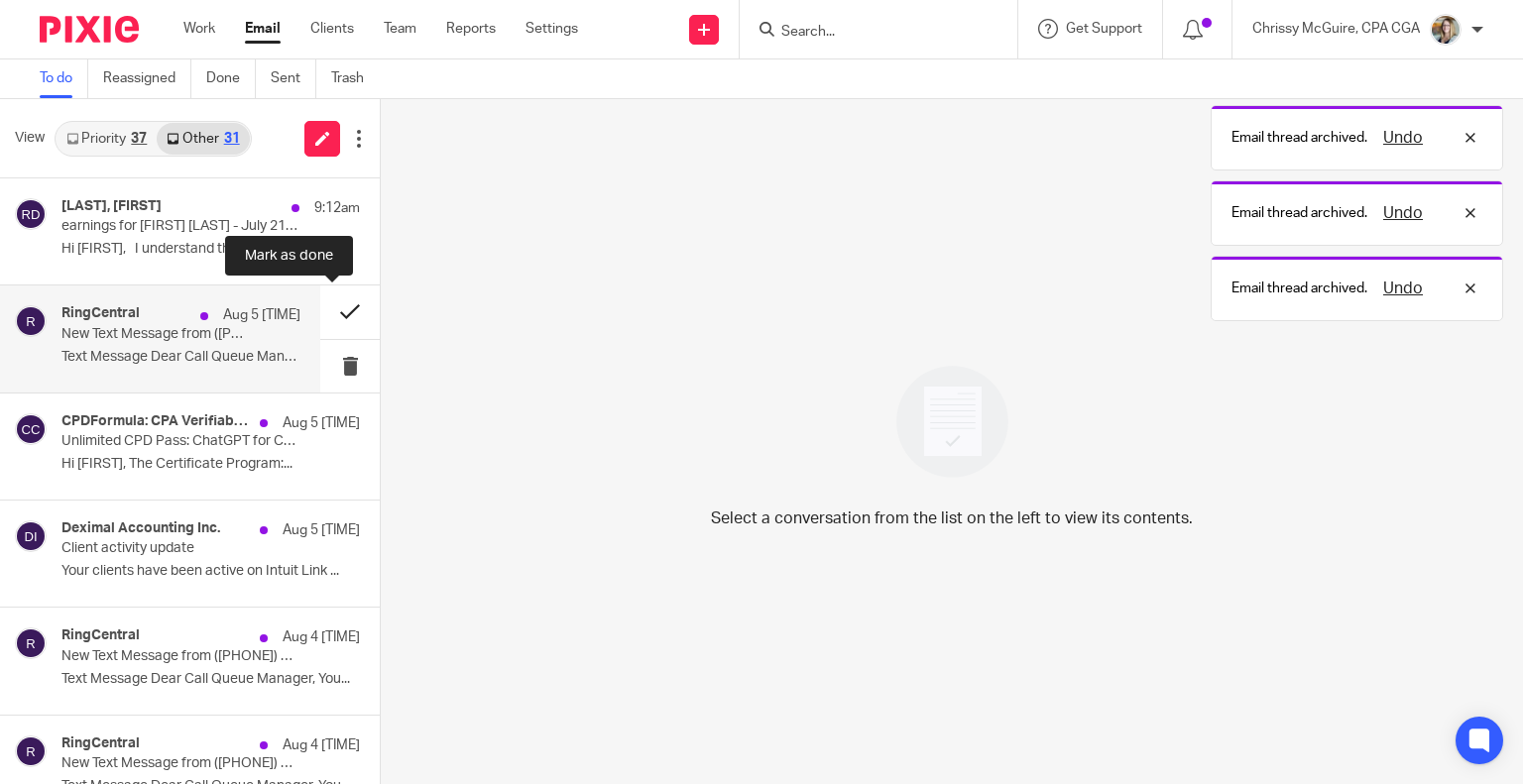 click at bounding box center [350, 311] 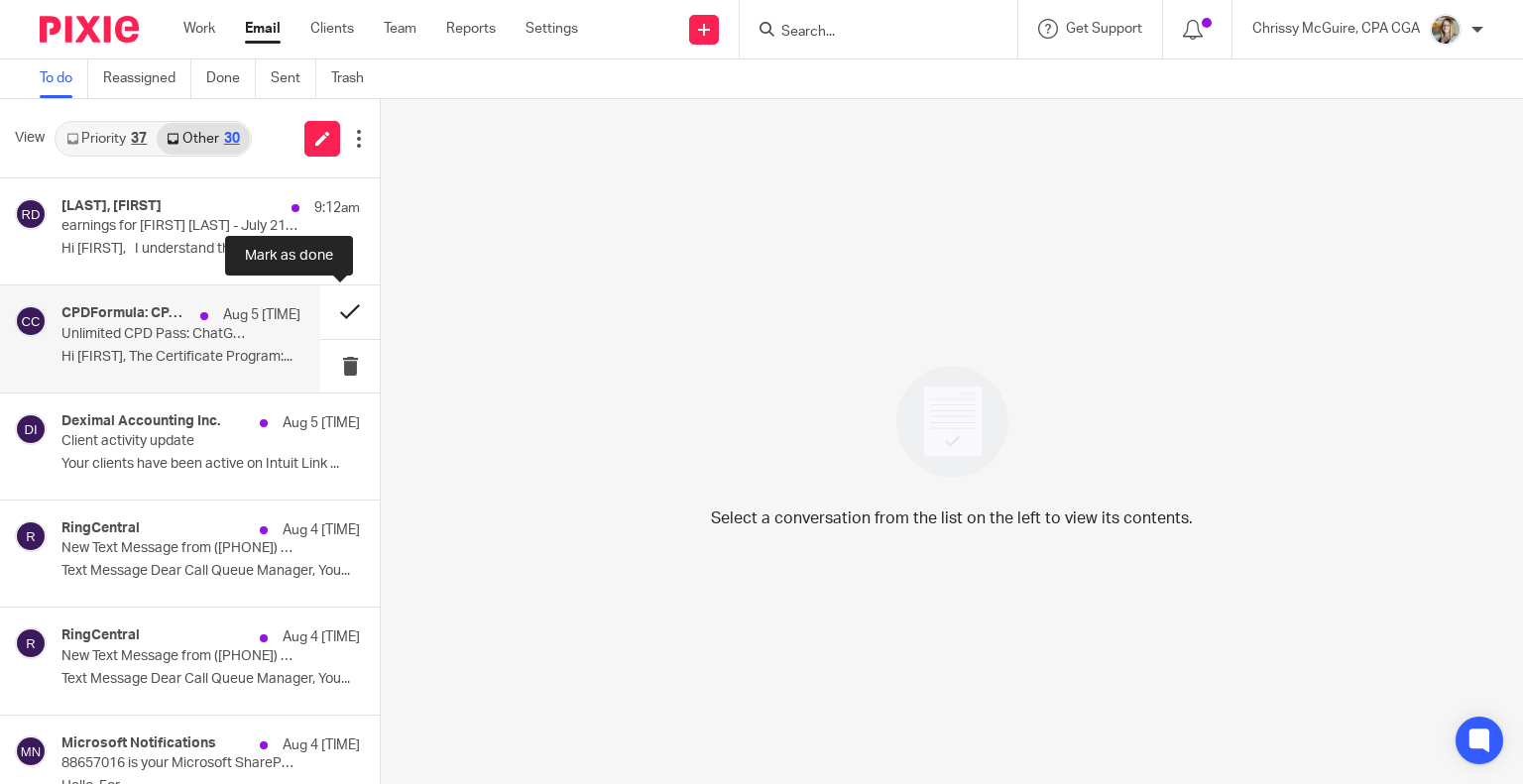 click at bounding box center (350, 311) 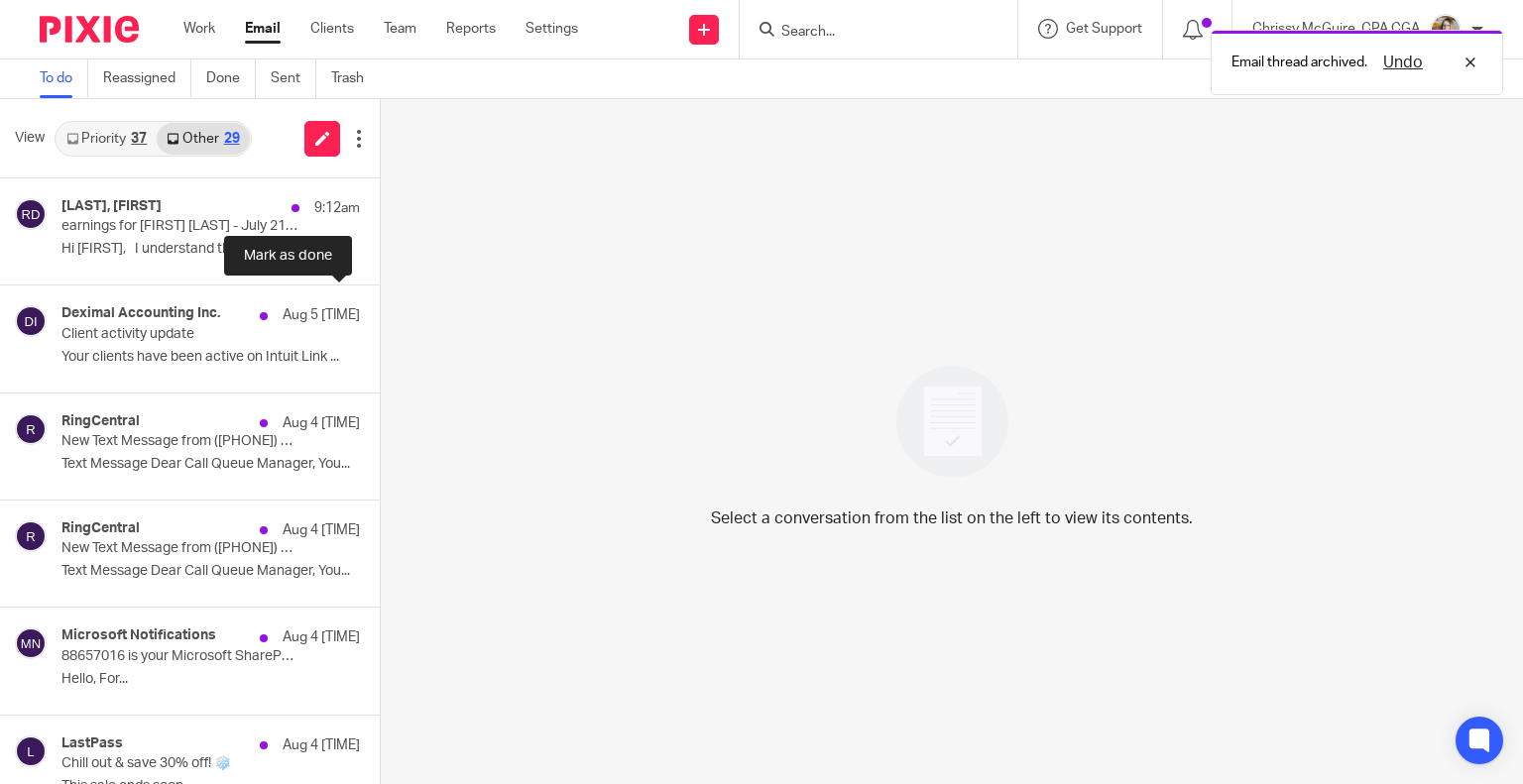 click at bounding box center (388, 311) 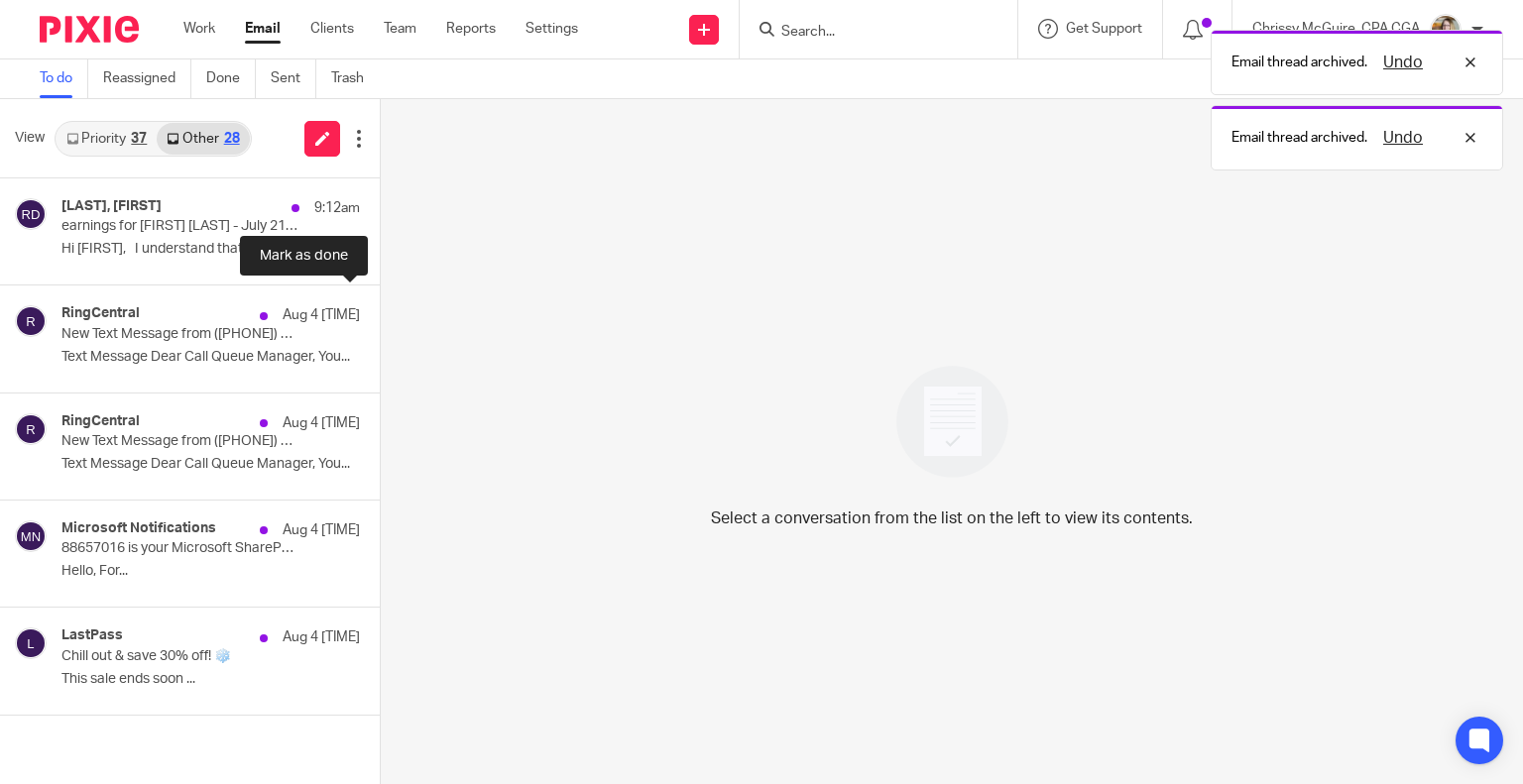 click at bounding box center (388, 311) 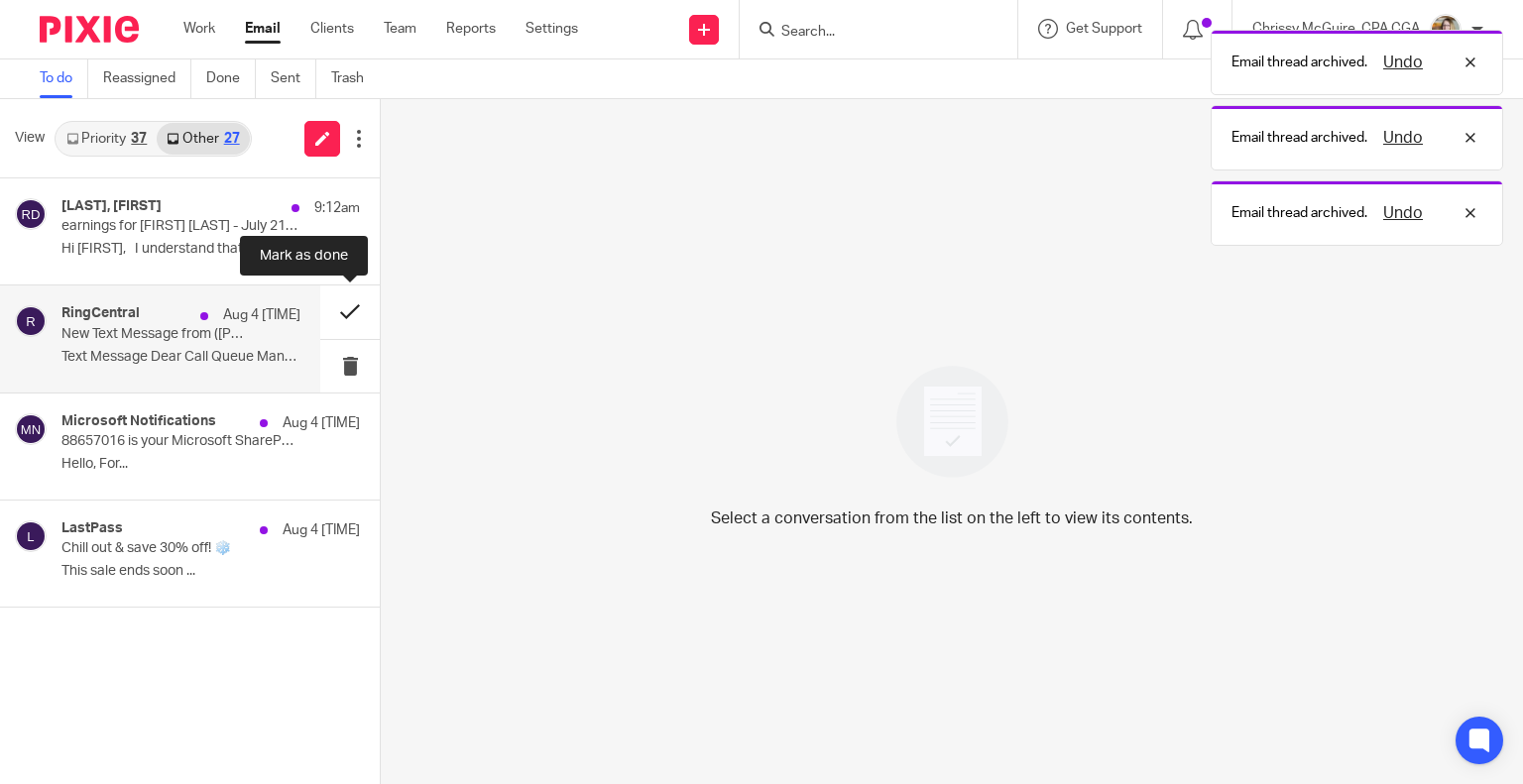click at bounding box center (350, 311) 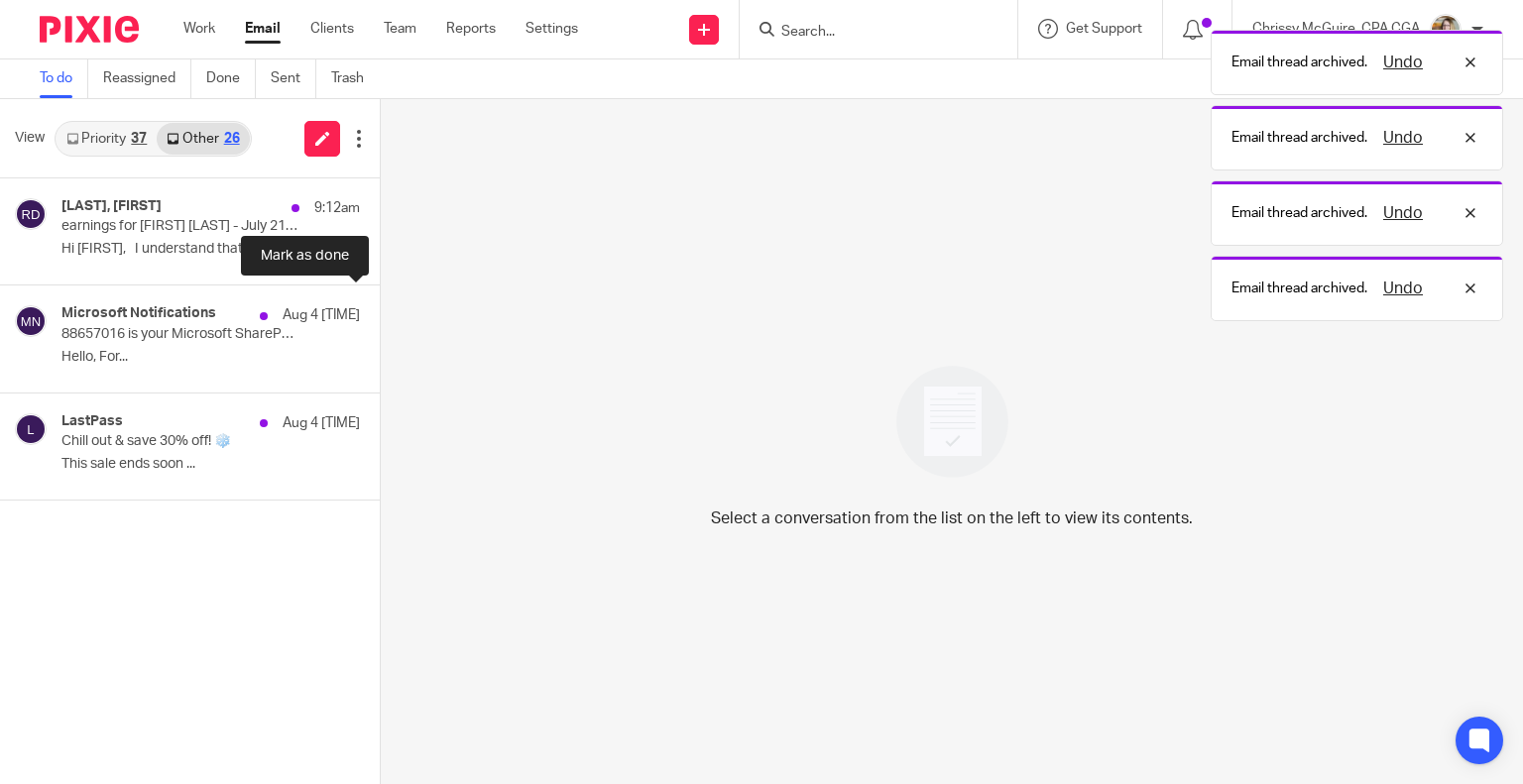 click at bounding box center [388, 311] 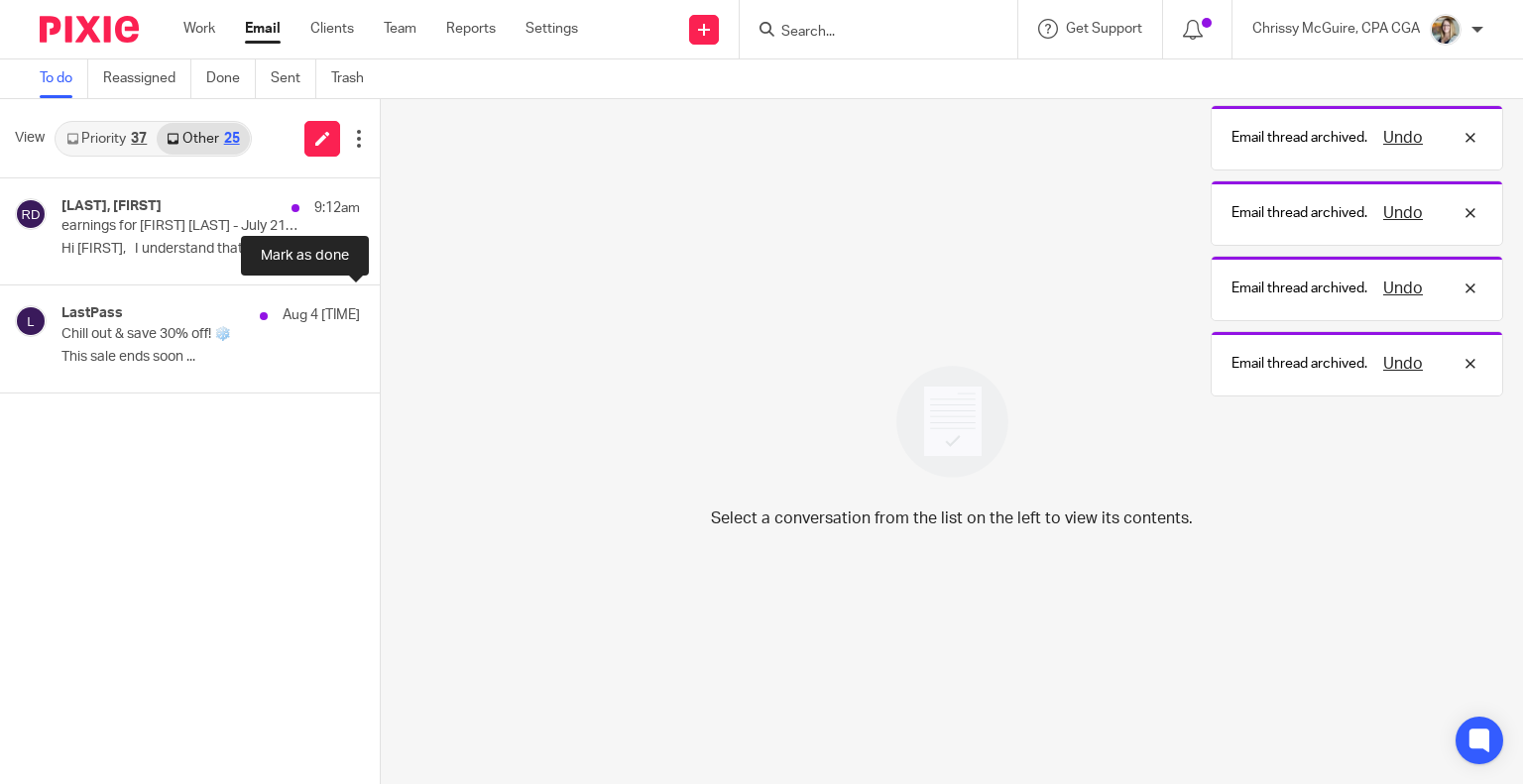 click at bounding box center (388, 311) 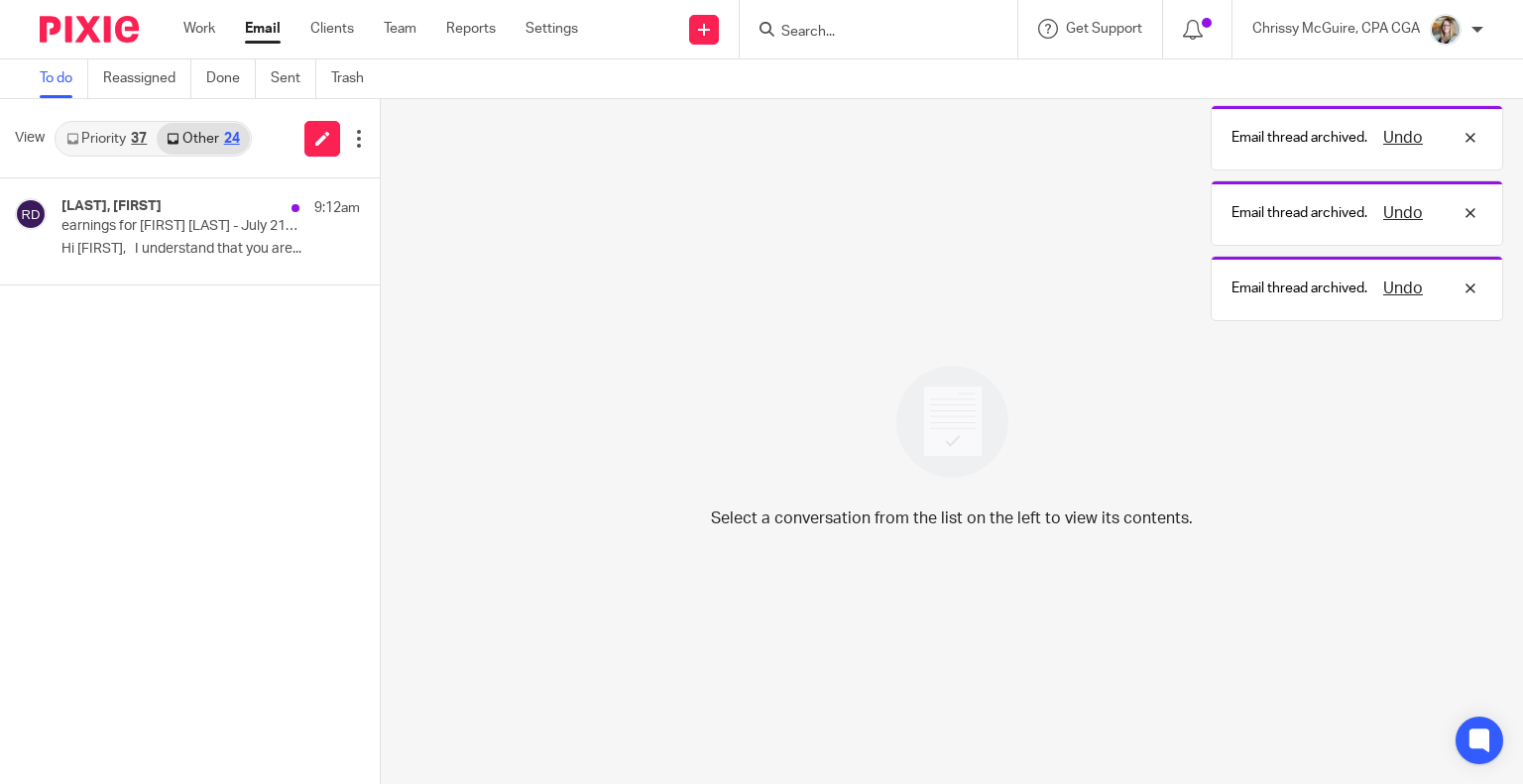 click on "Priority
37" at bounding box center (106, 139) 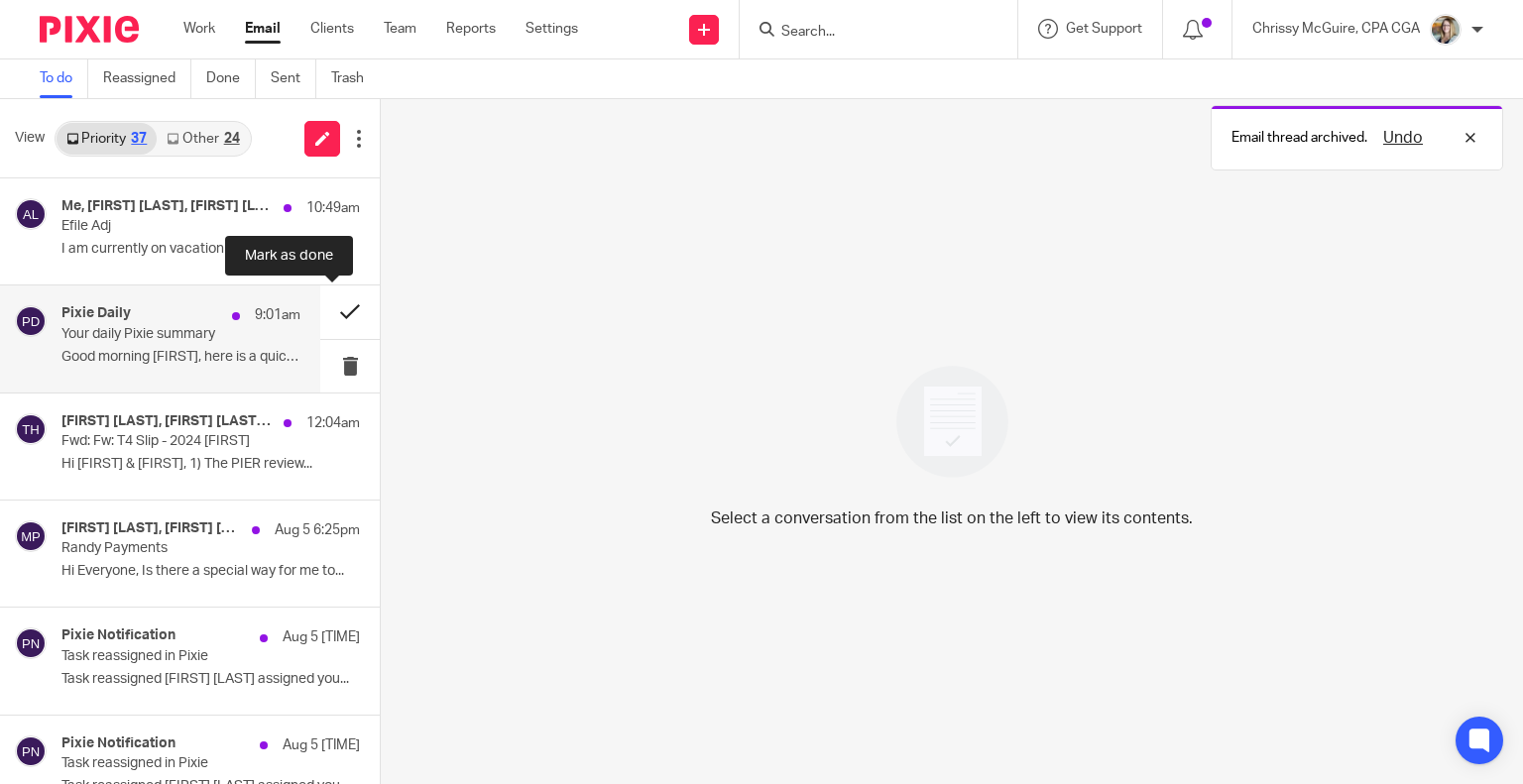 click at bounding box center [350, 311] 